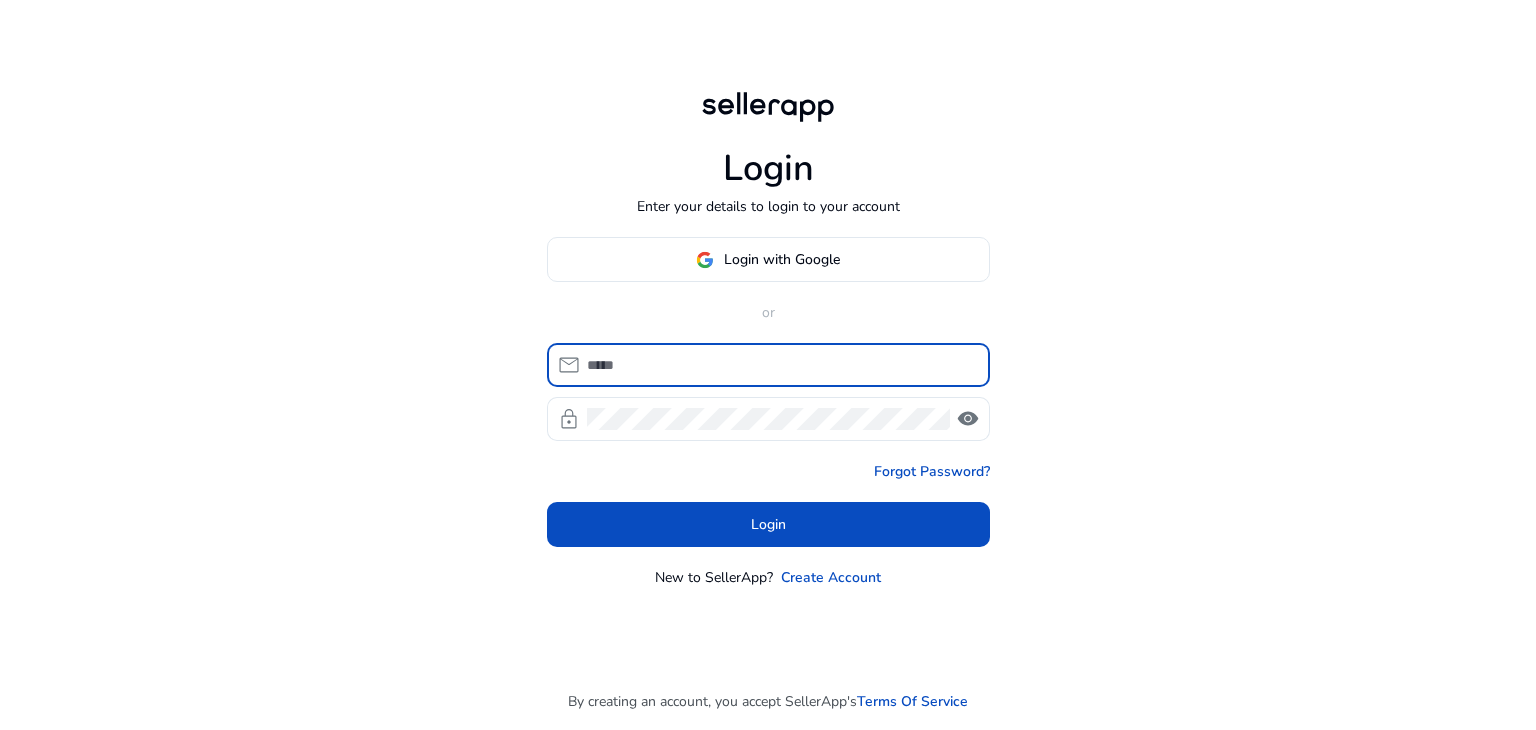 scroll, scrollTop: 0, scrollLeft: 0, axis: both 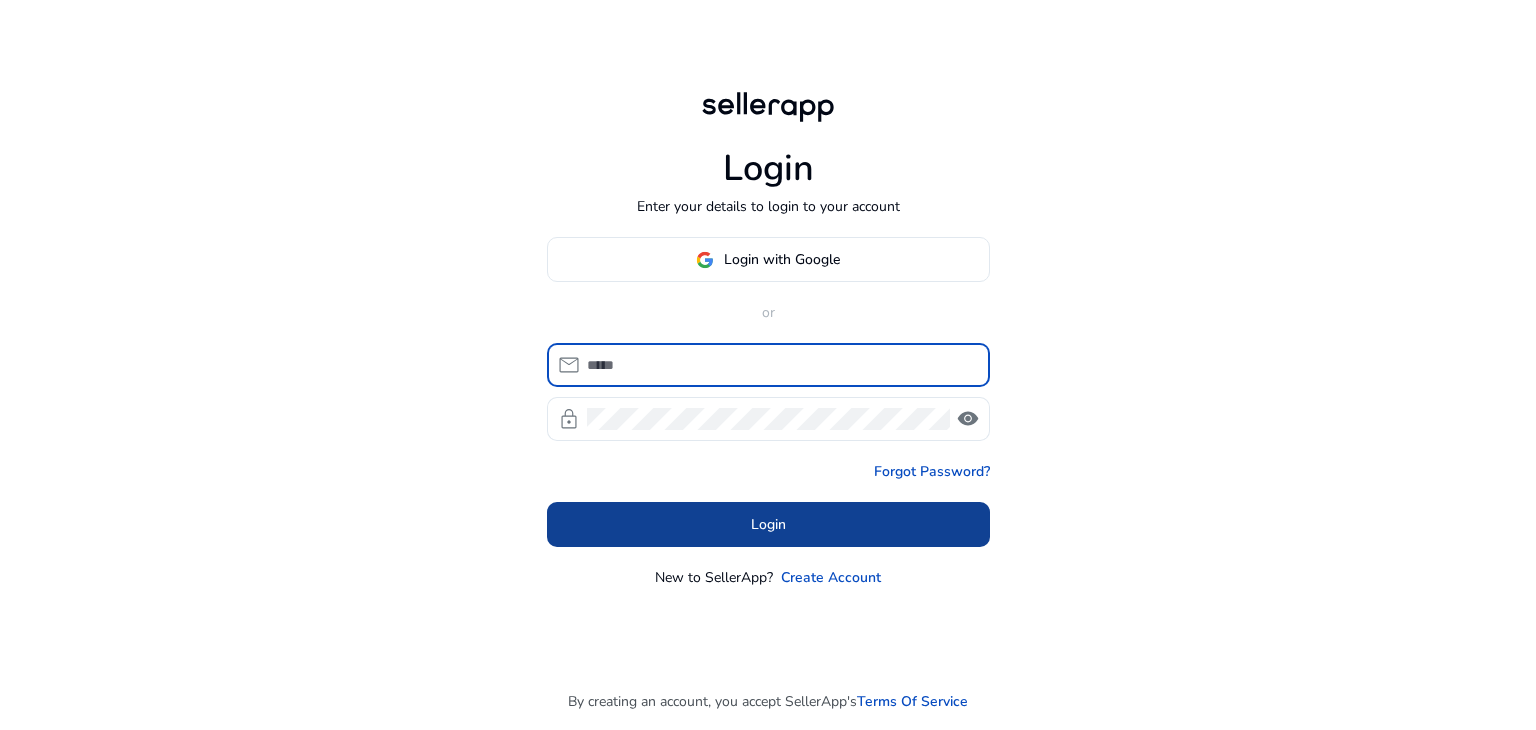 type on "**********" 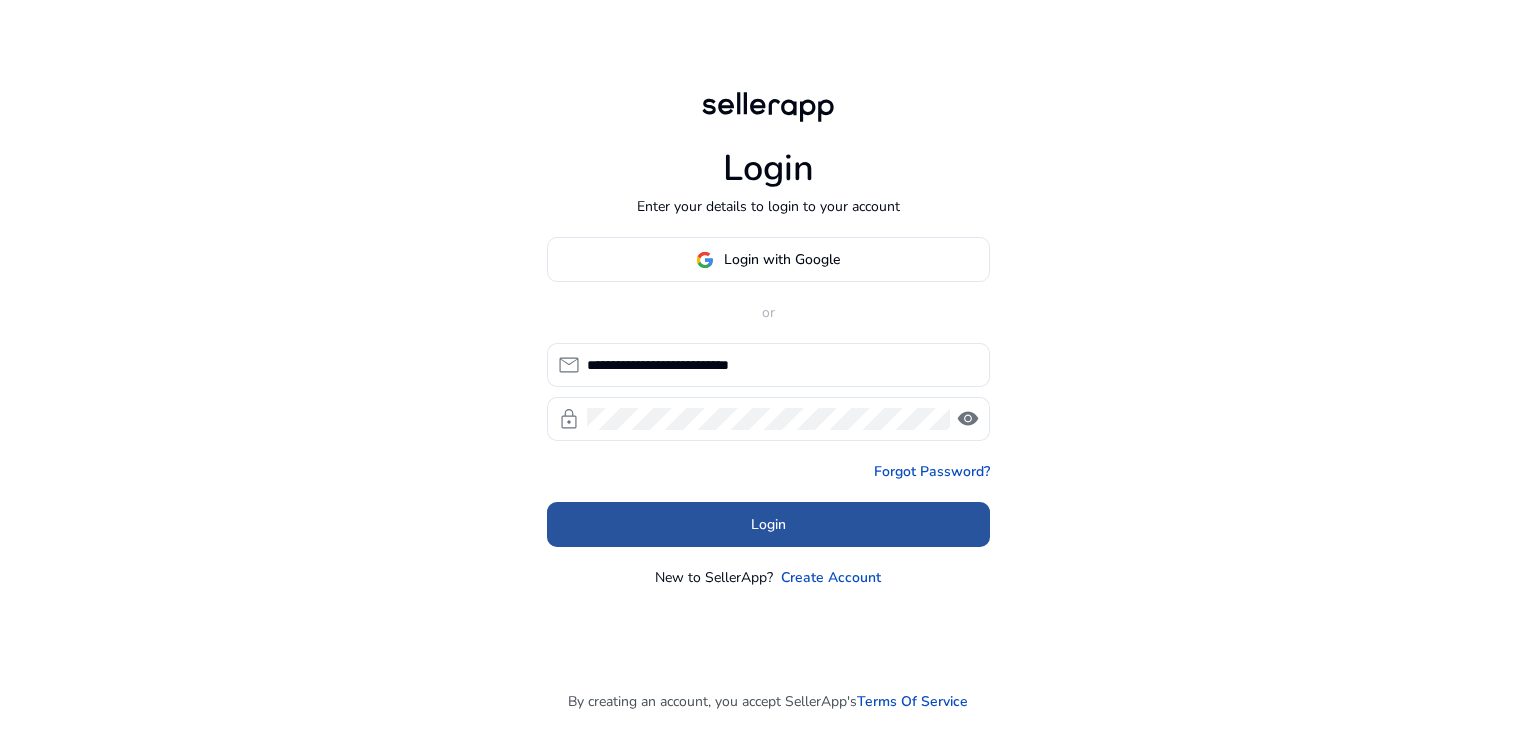 click on "Login" at bounding box center (768, 524) 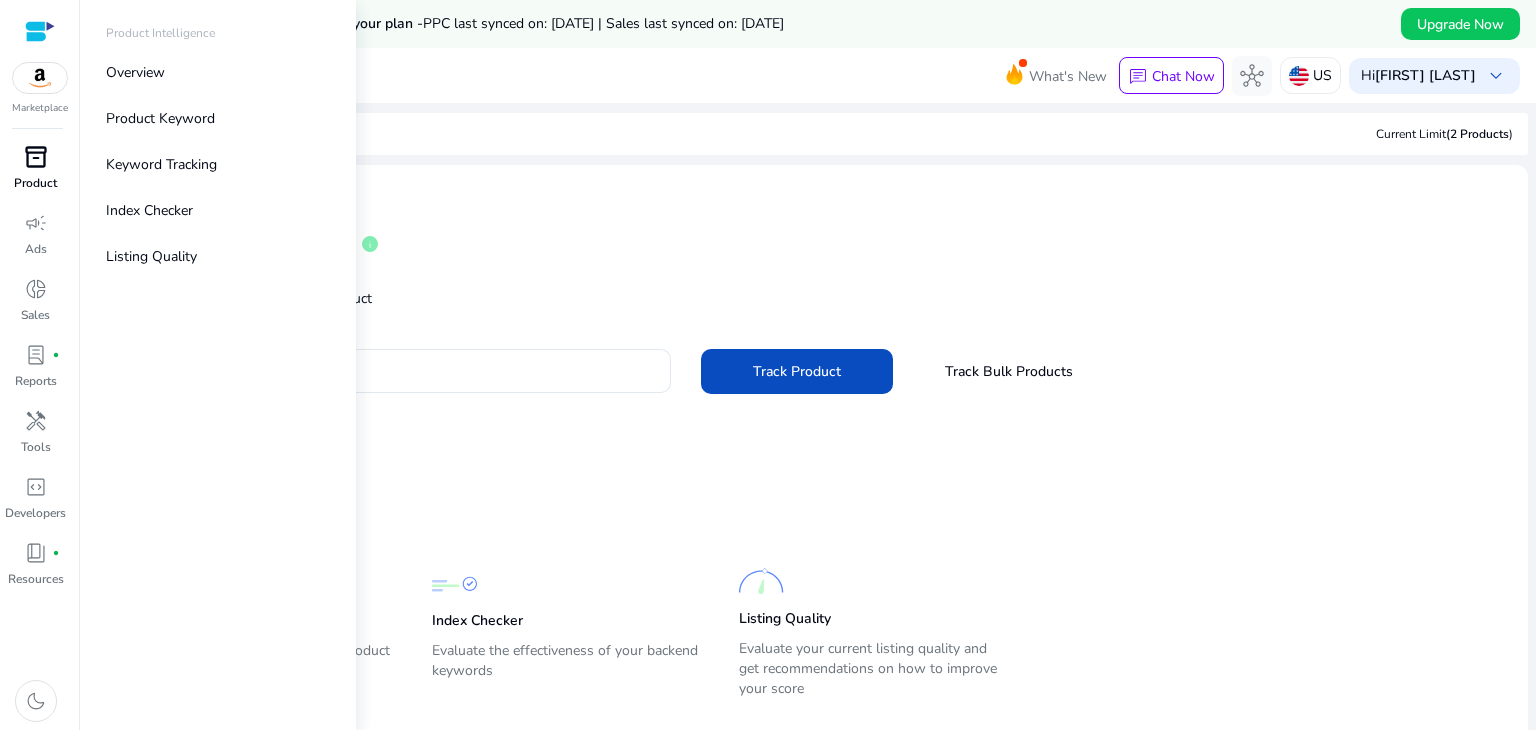 click on "inventory_2" at bounding box center [36, 157] 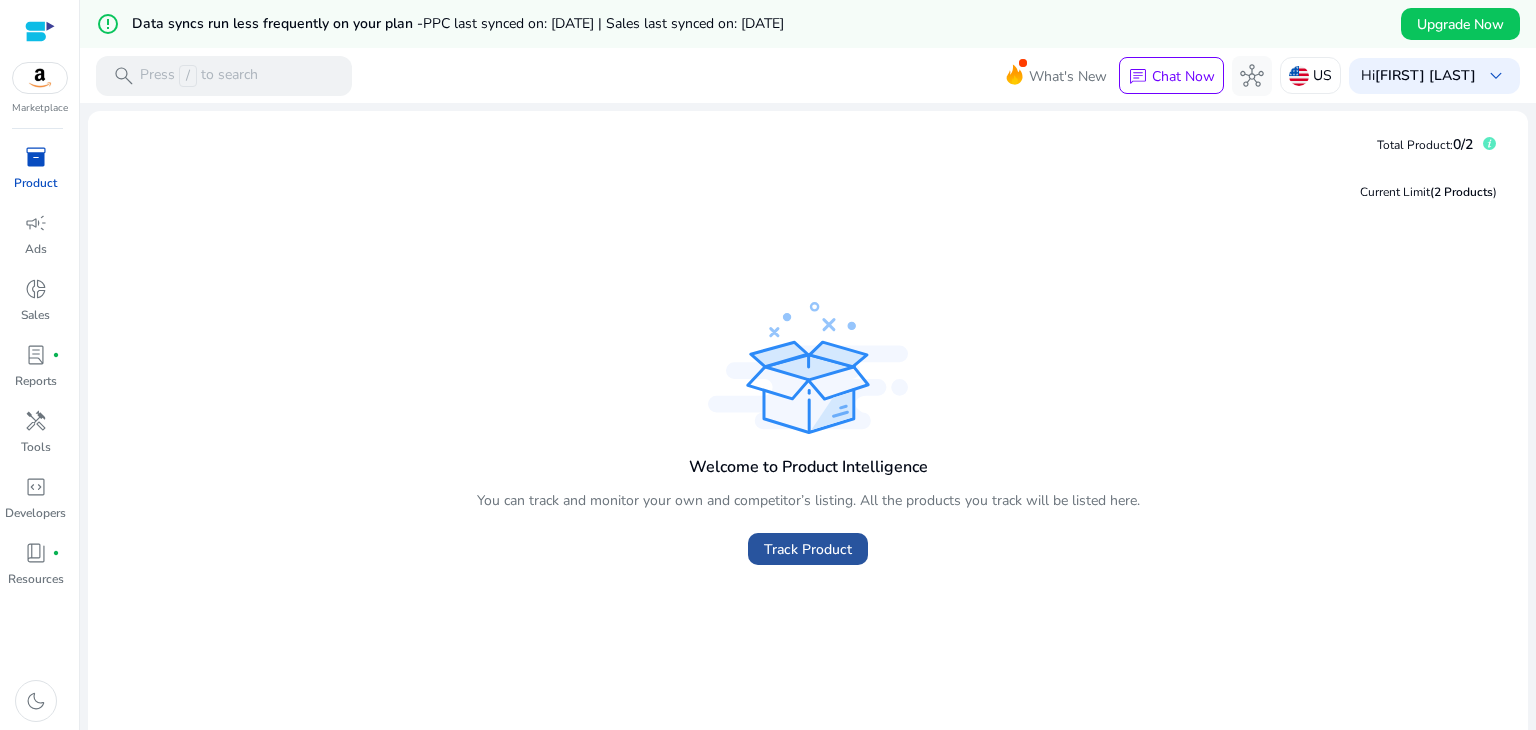 click on "Track Product" 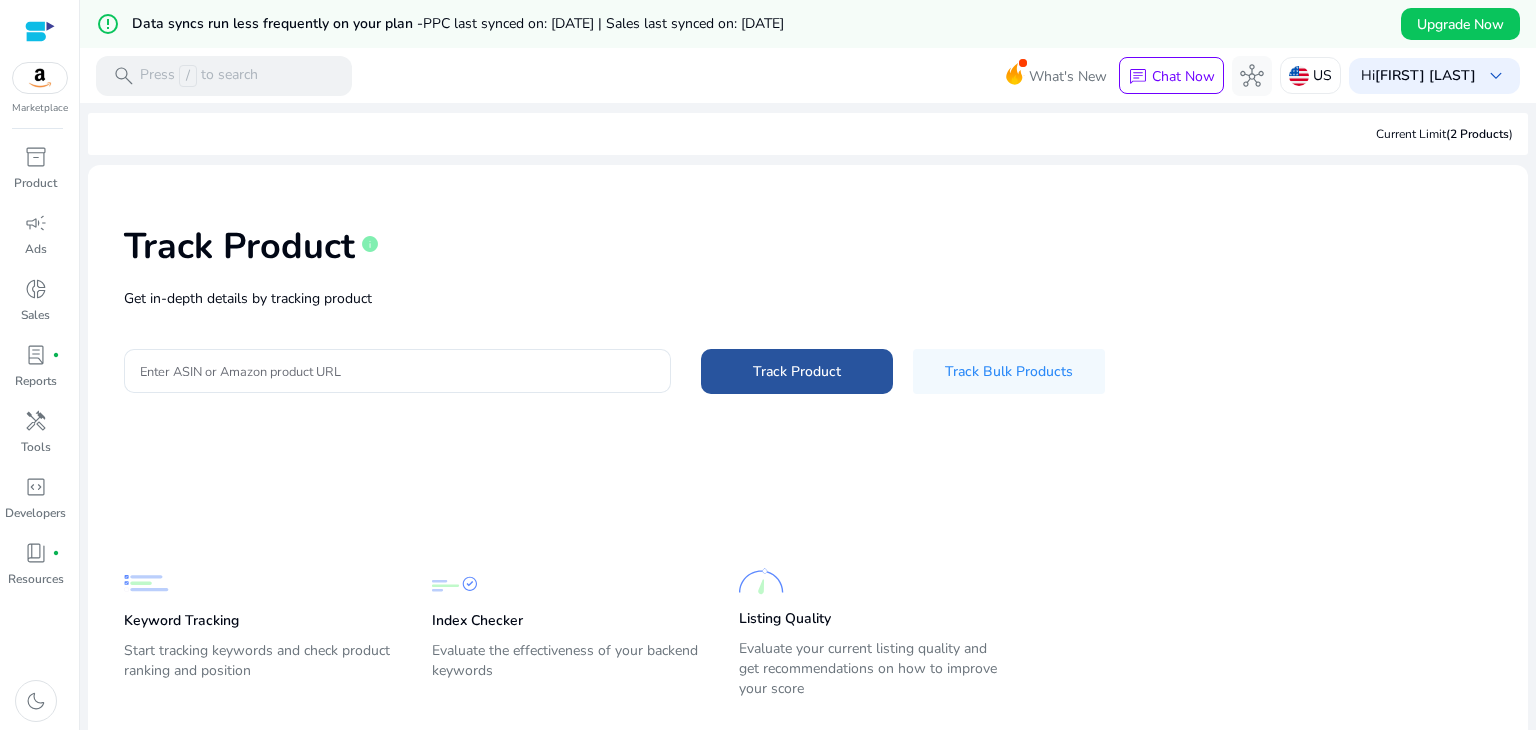 click 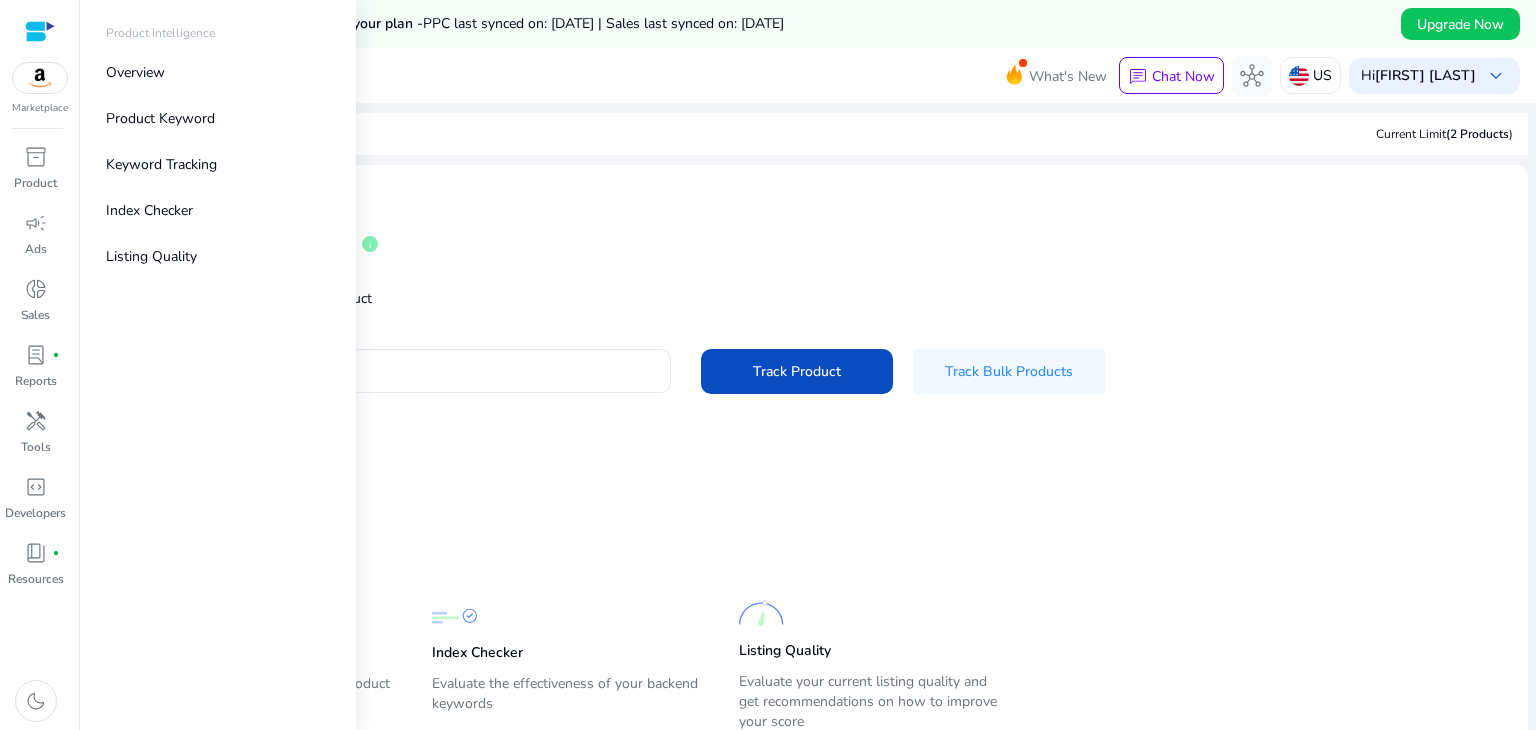 scroll, scrollTop: 0, scrollLeft: 0, axis: both 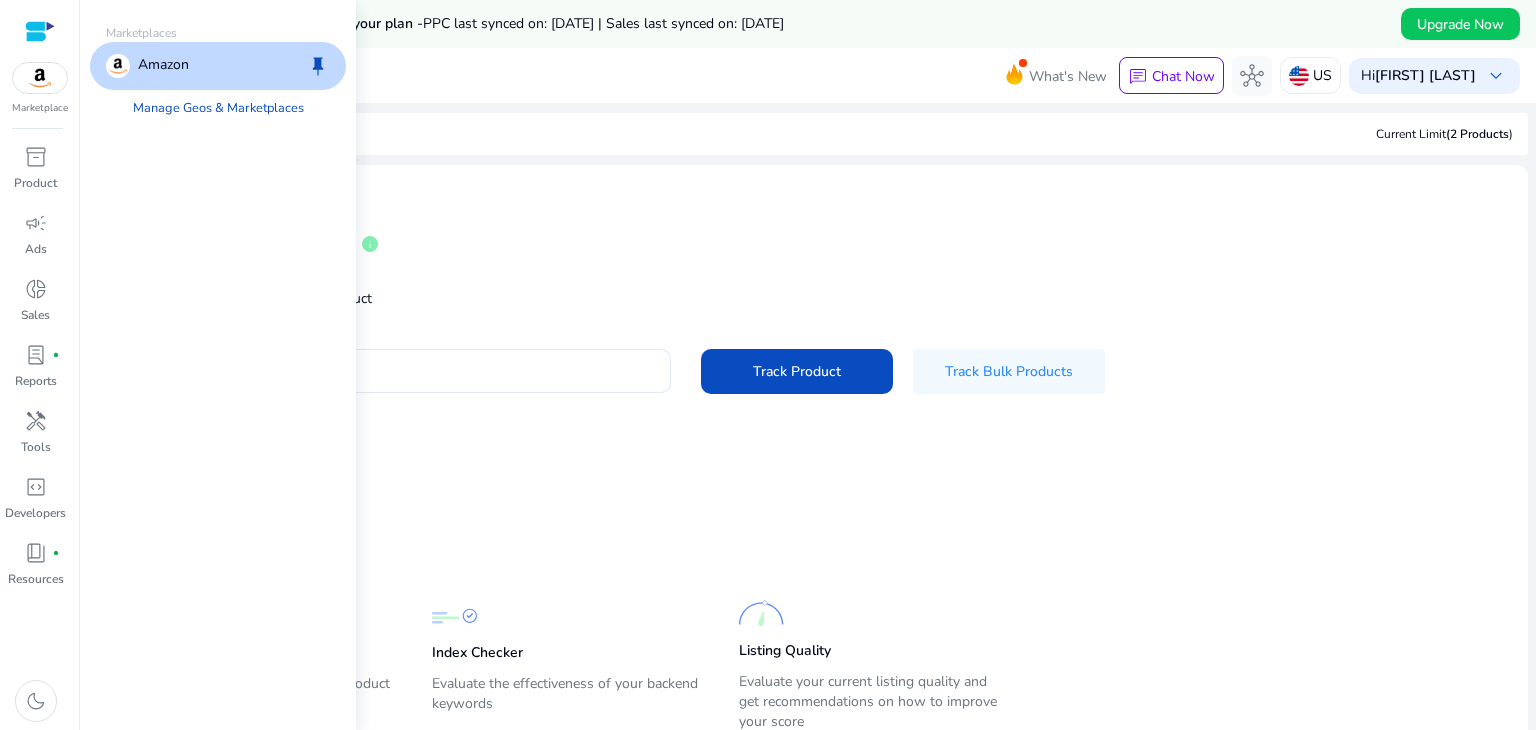 click at bounding box center [40, 78] 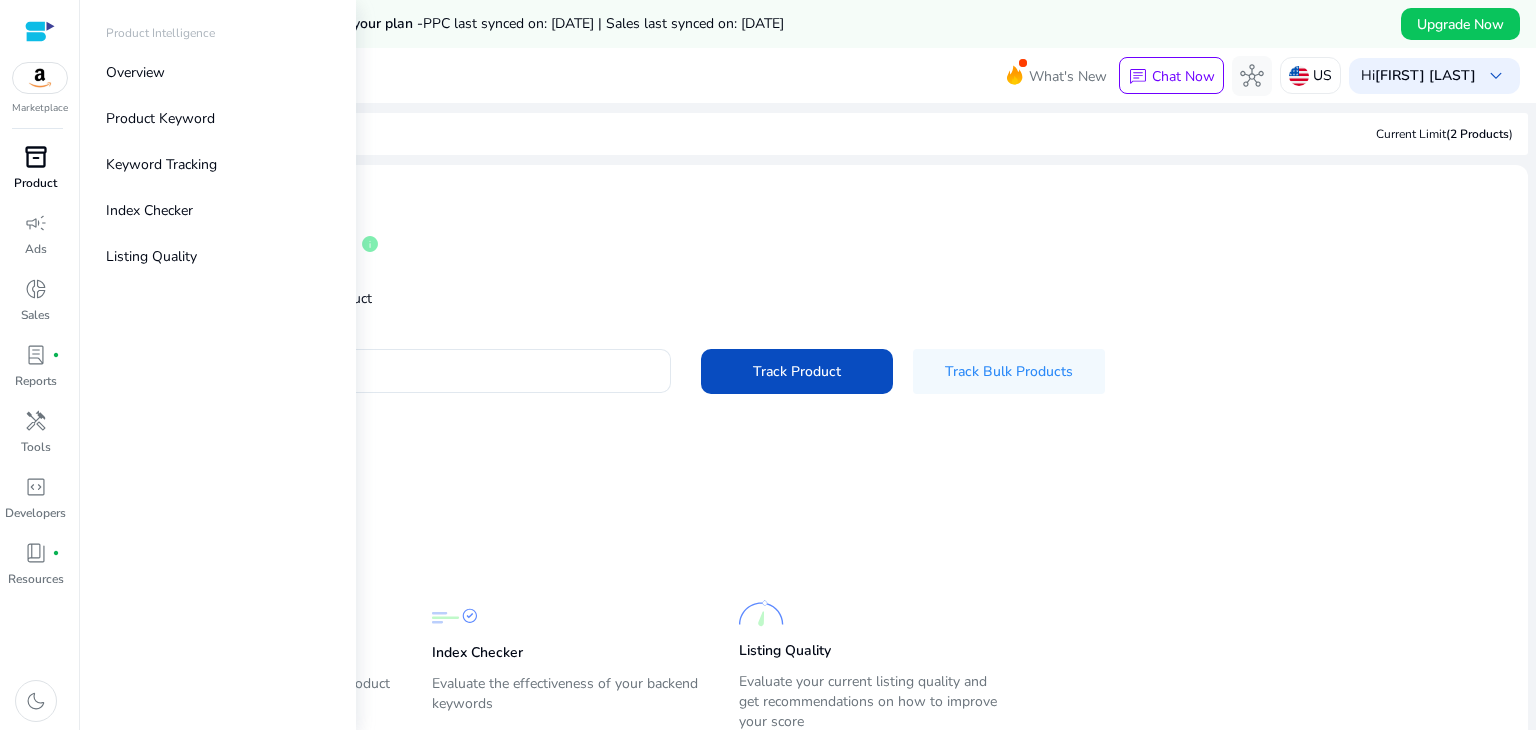 click on "Product" at bounding box center (35, 183) 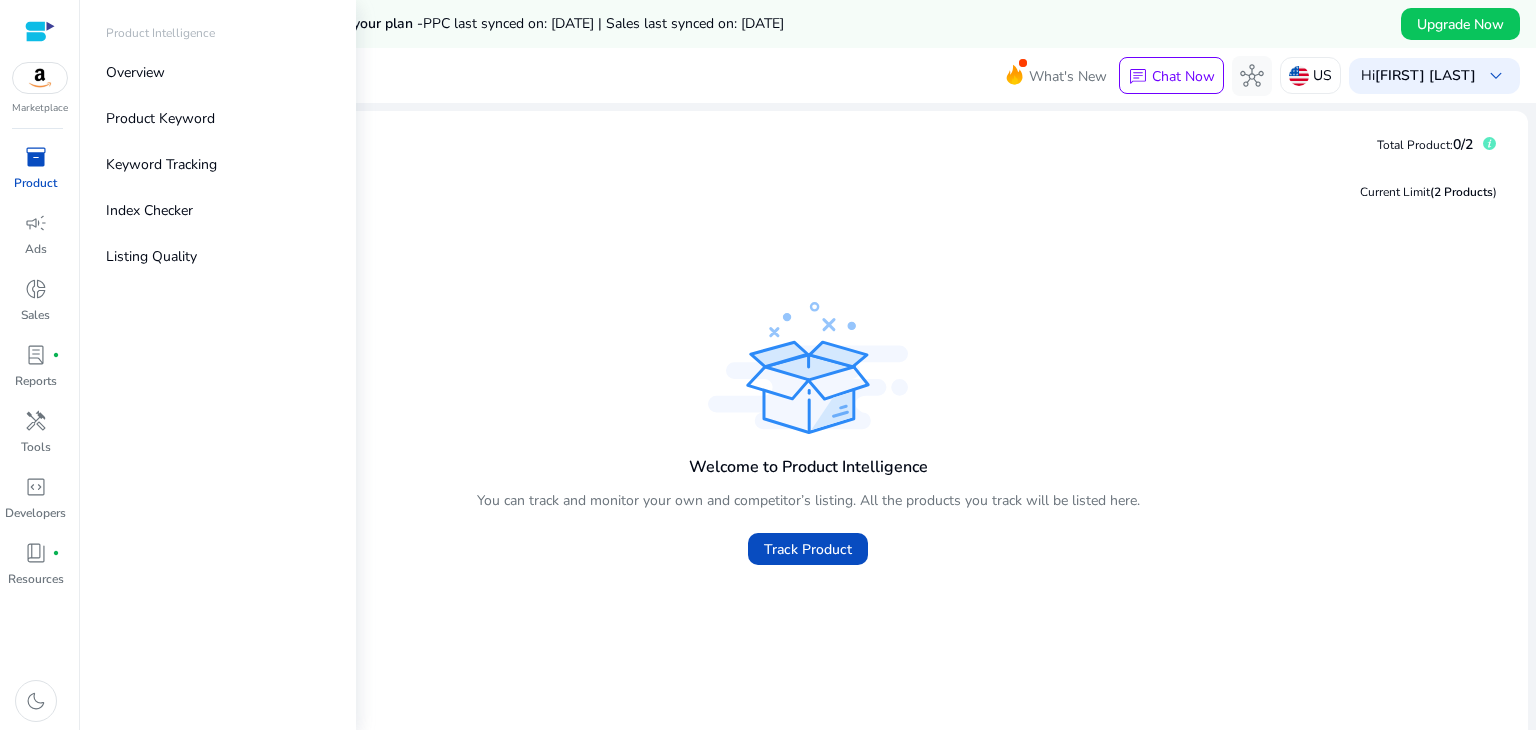 click on "inventory_2" at bounding box center [36, 157] 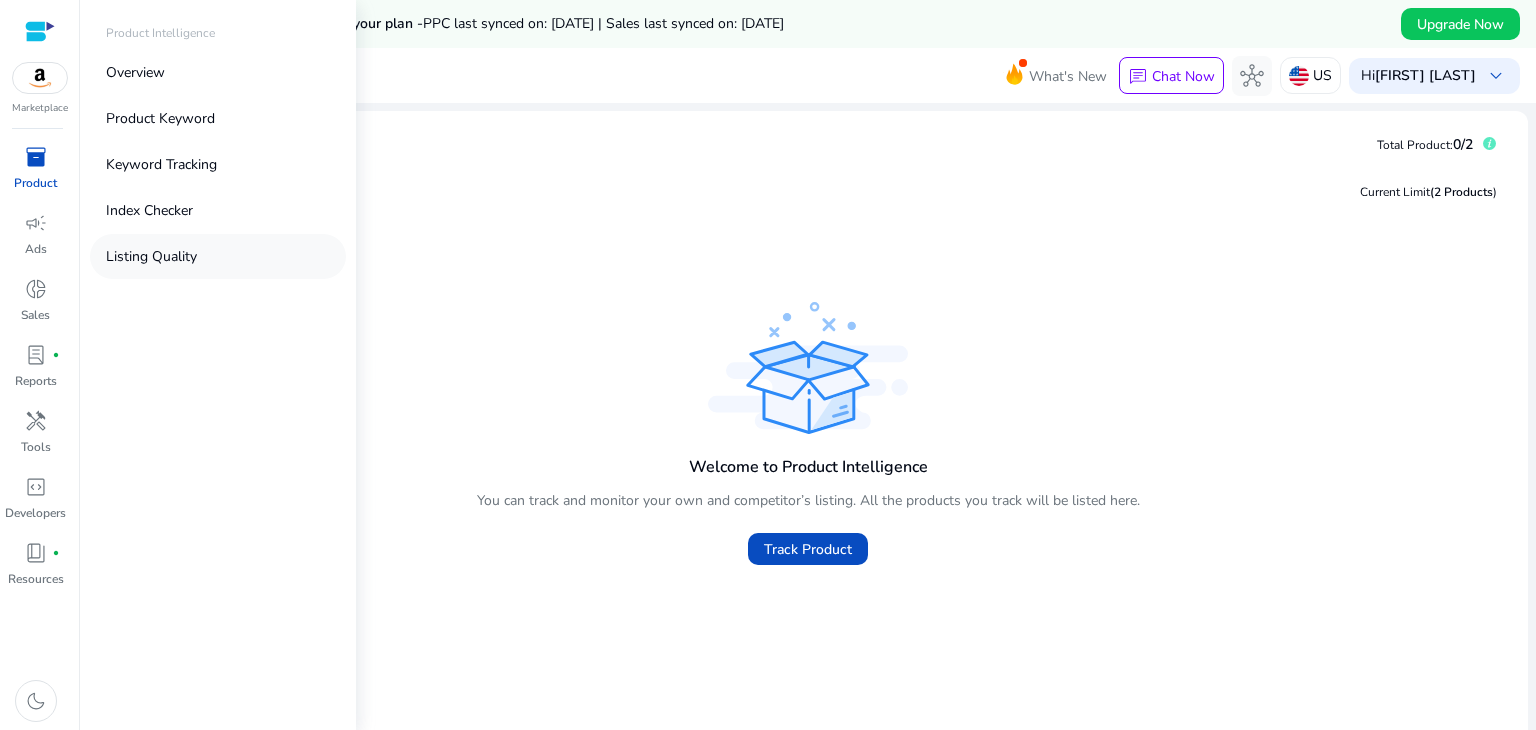 click on "Listing Quality" at bounding box center (151, 256) 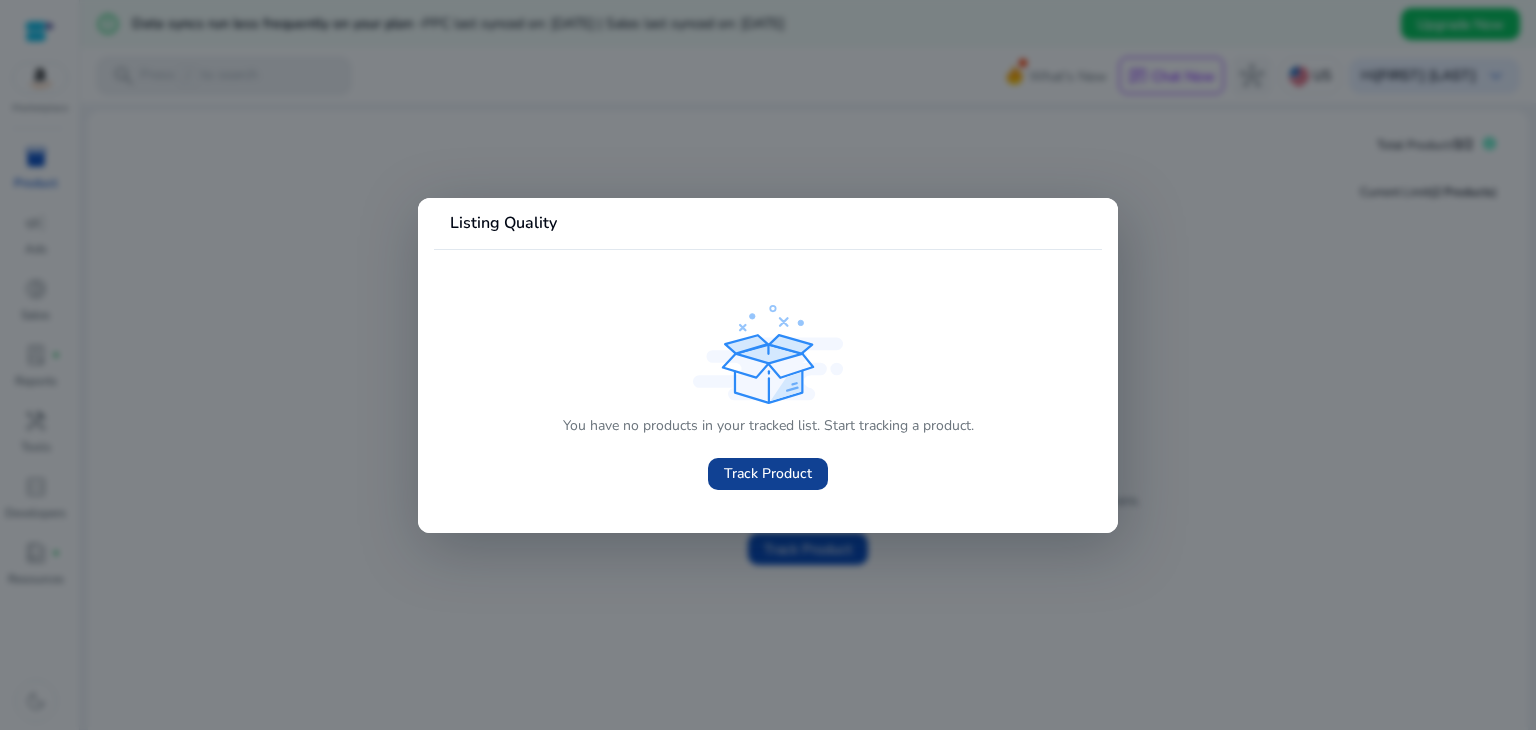 click on "Track Product" 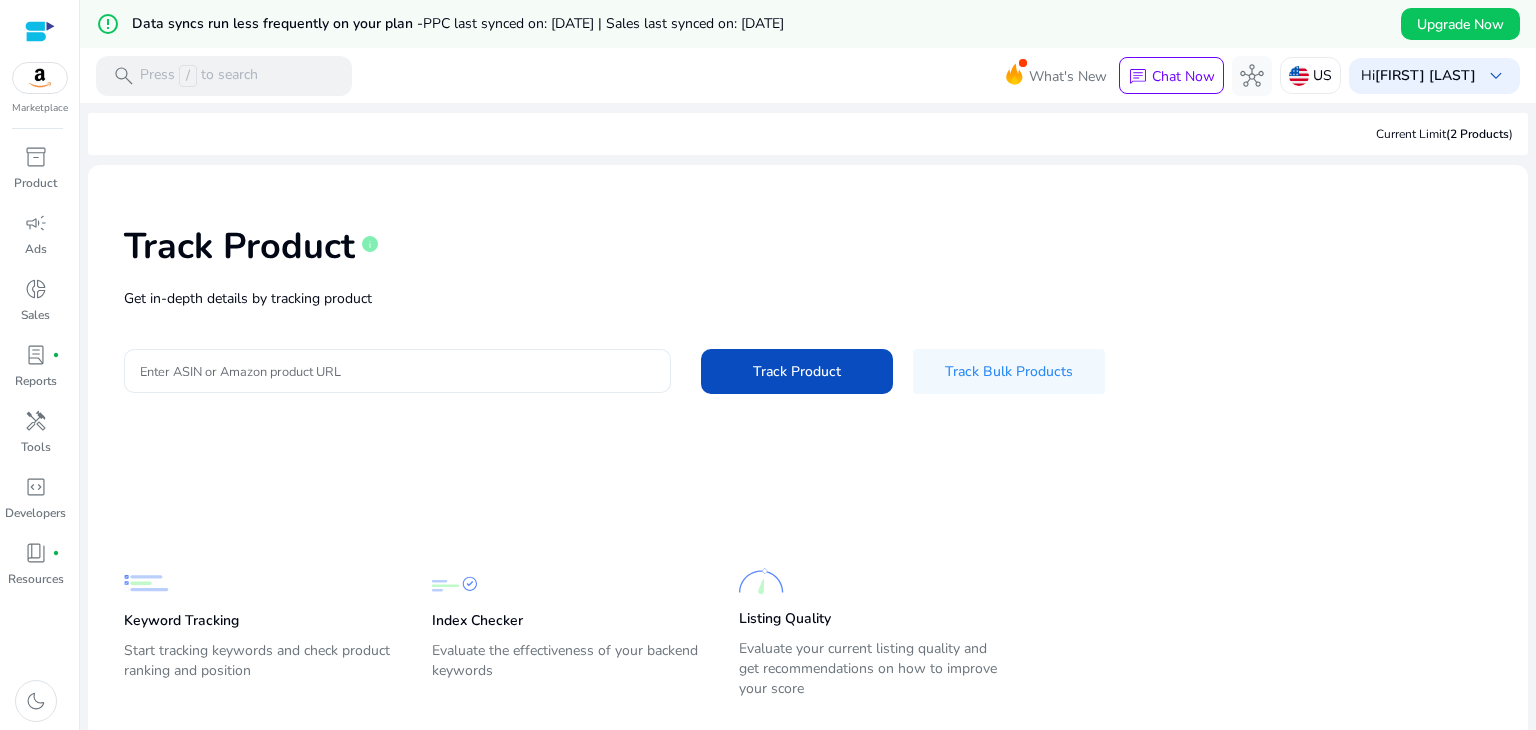 click on "Enter ASIN or Amazon product URL" at bounding box center (397, 371) 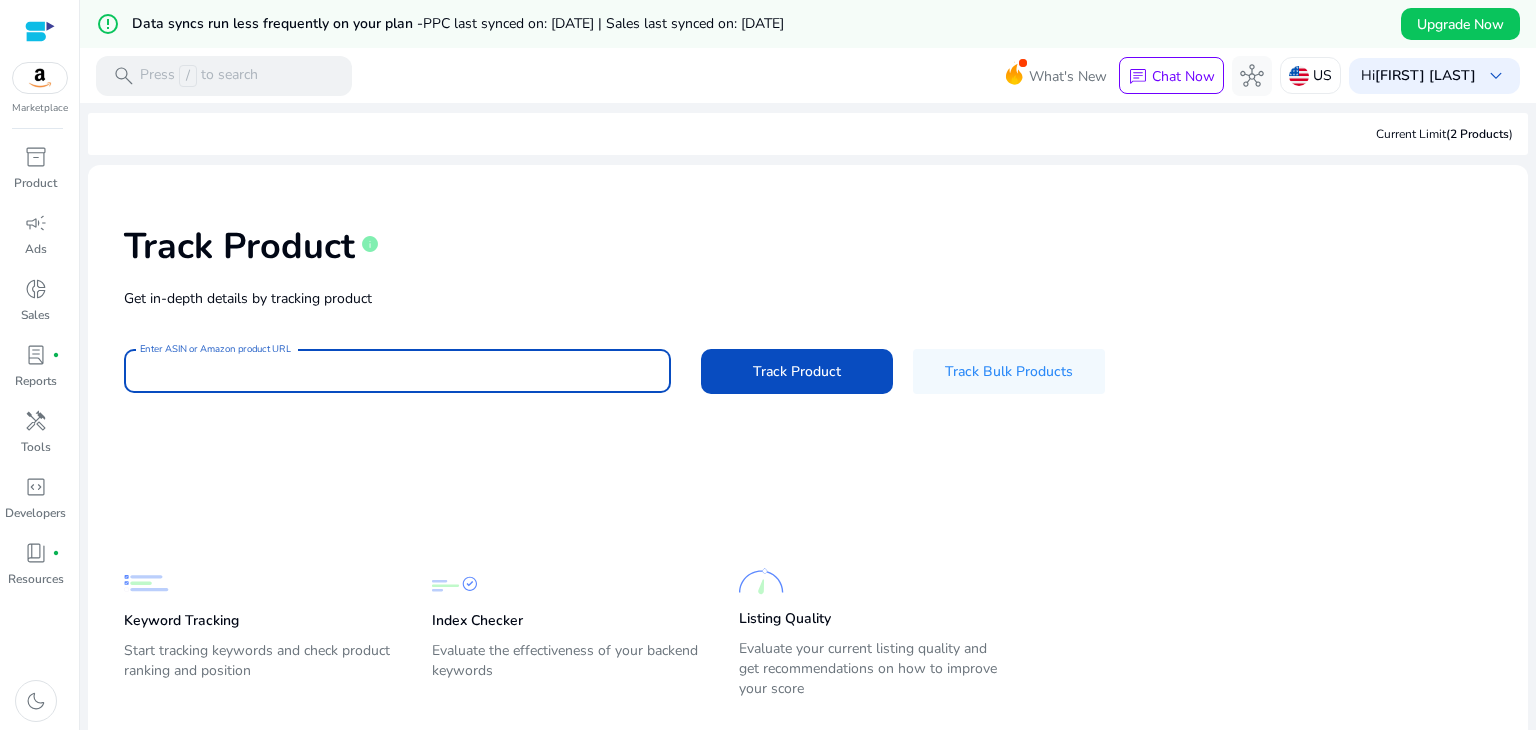 paste on "**********" 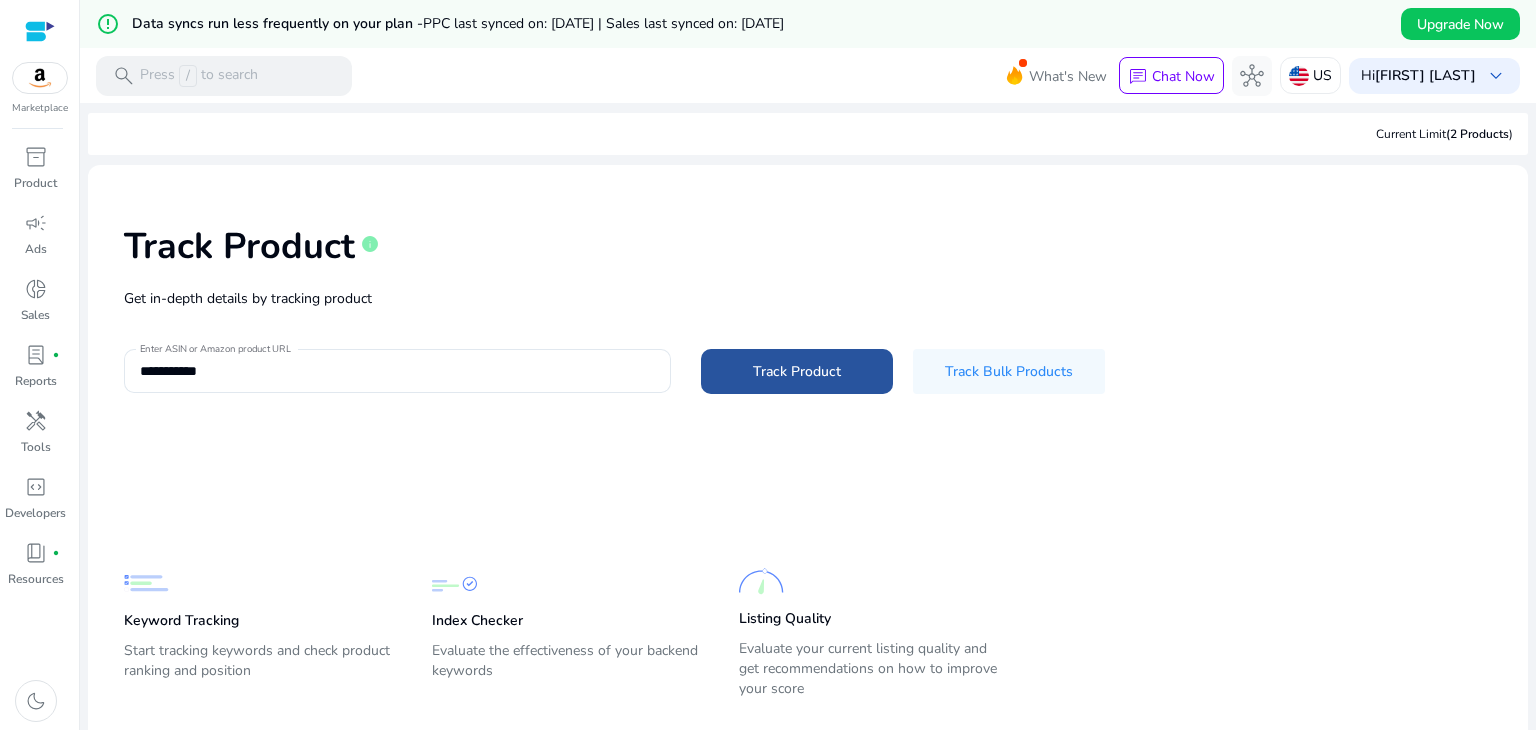 click on "Track Product" 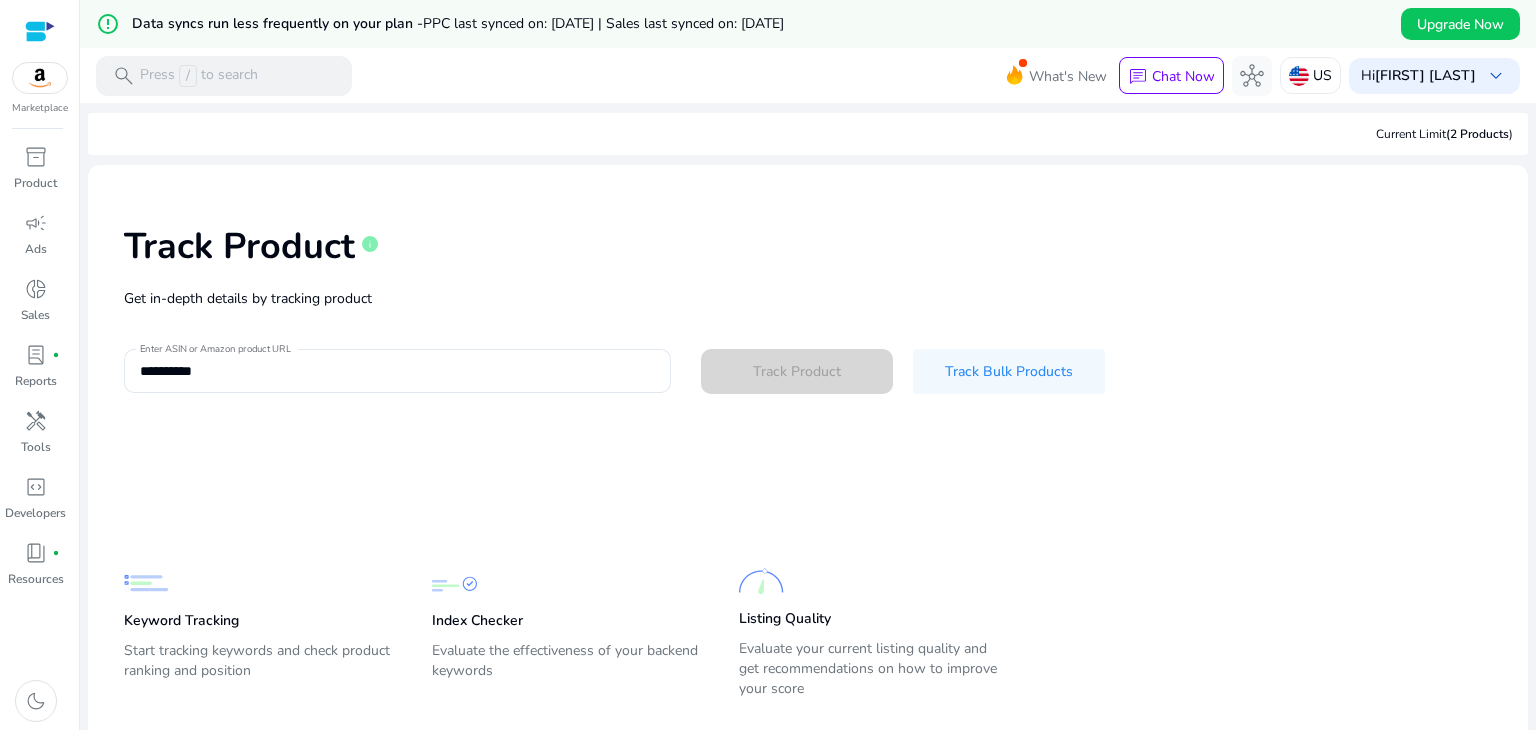 type 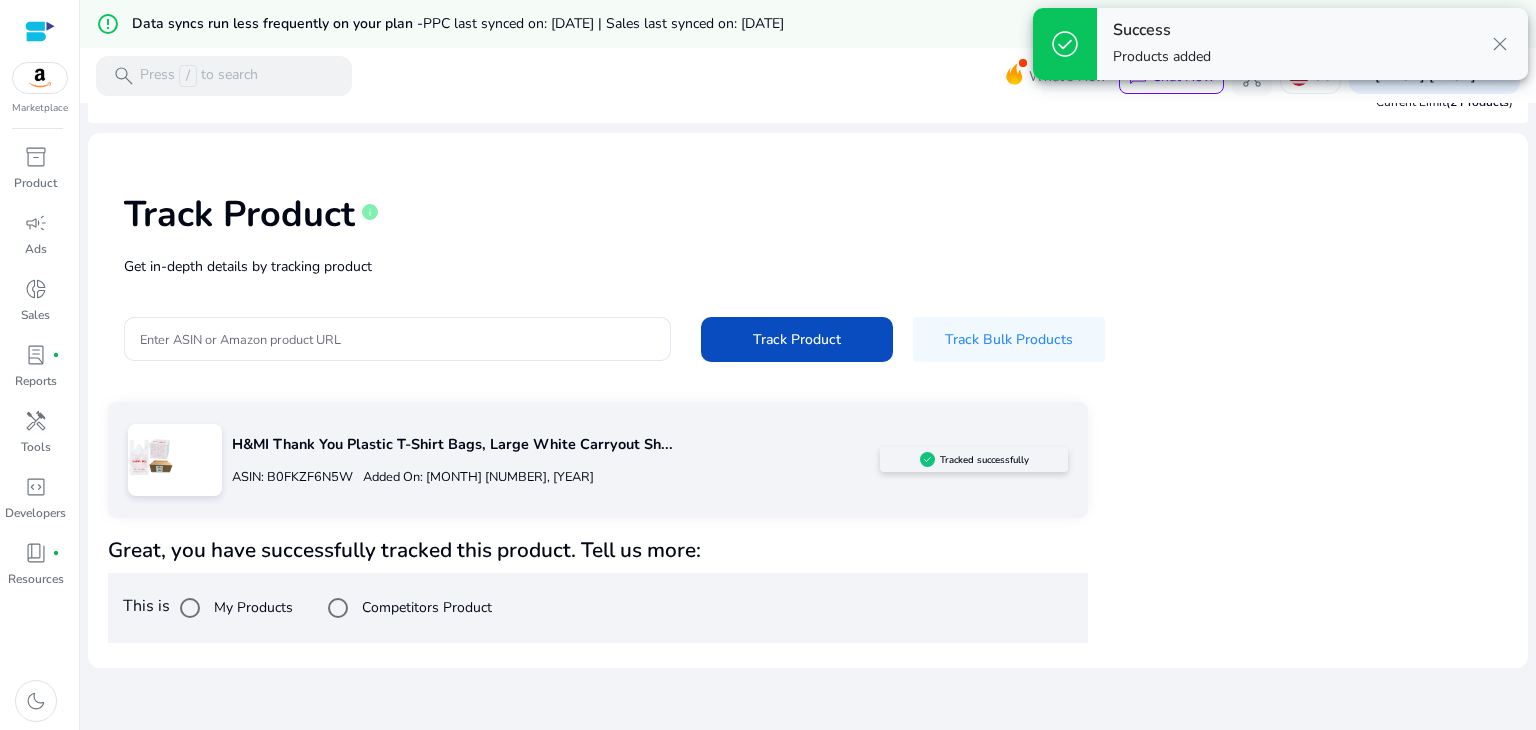 scroll, scrollTop: 48, scrollLeft: 0, axis: vertical 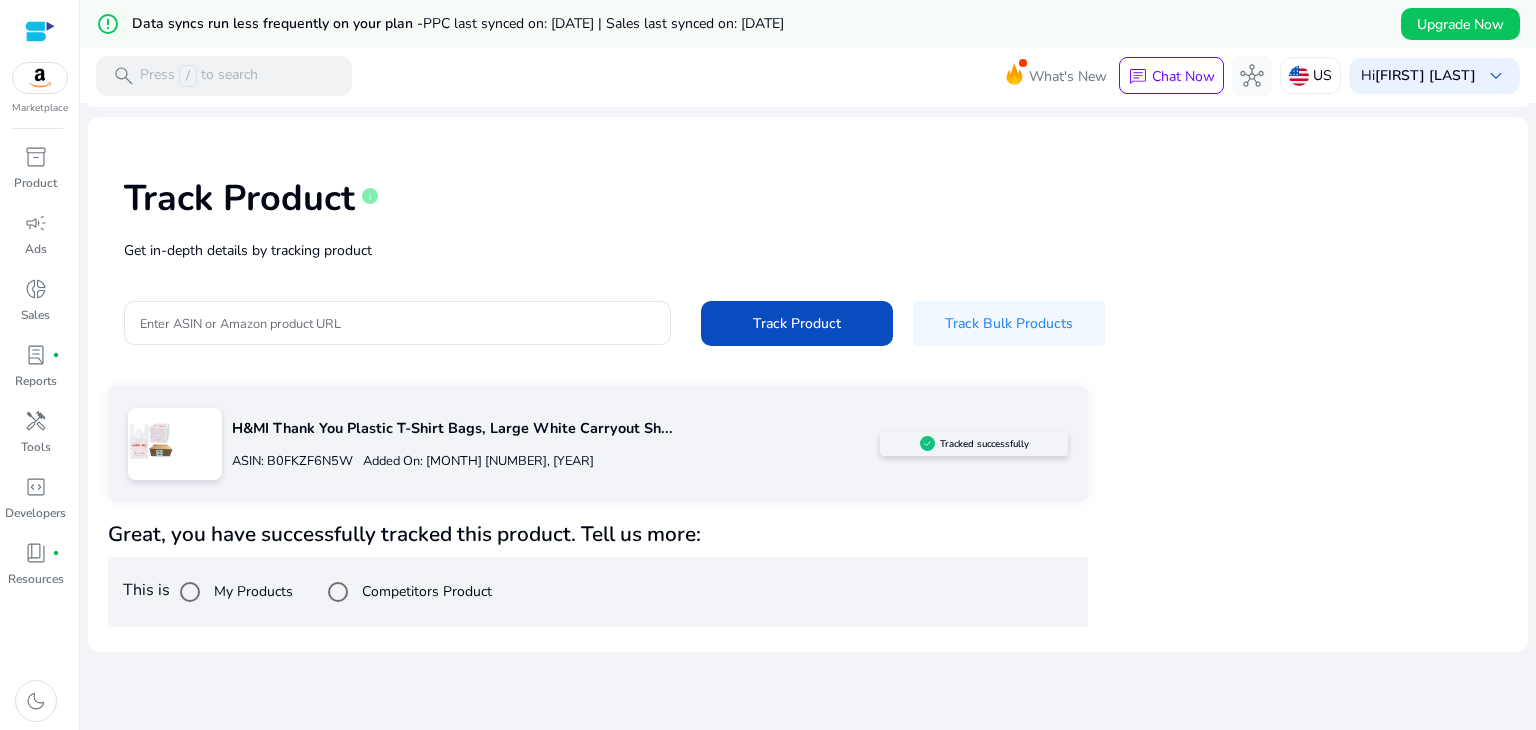 click on "ASIN: B0FKZF6N5W" 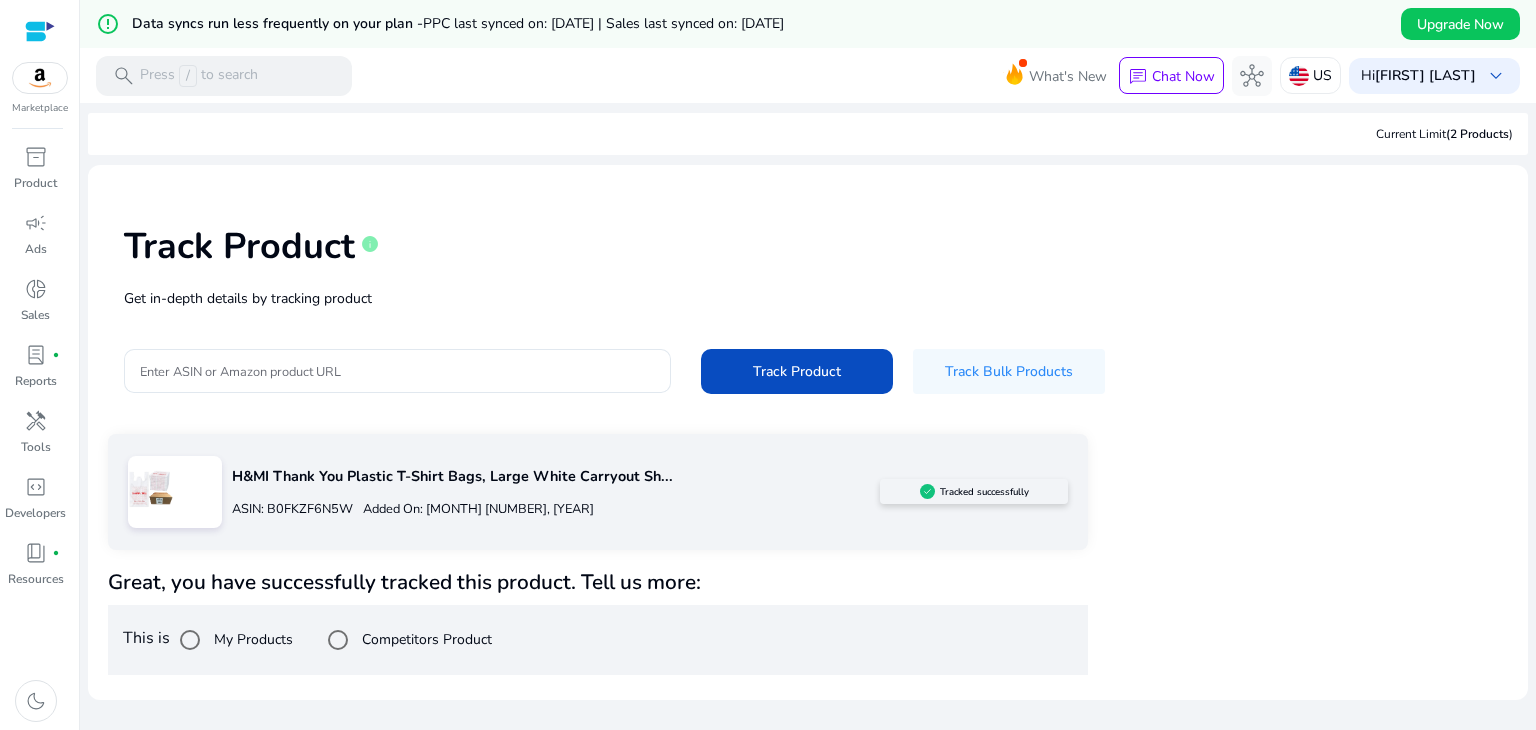 scroll, scrollTop: 48, scrollLeft: 0, axis: vertical 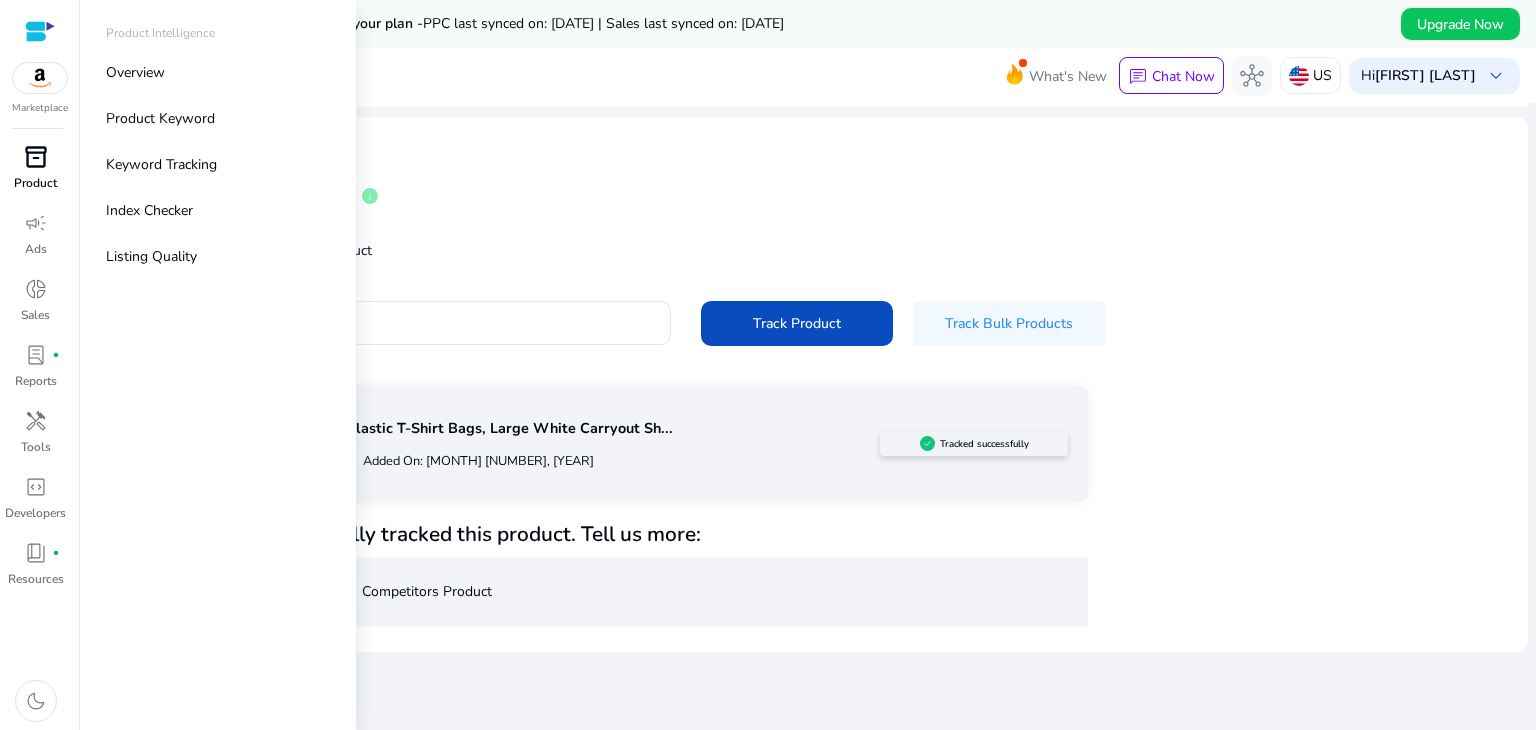 click on "inventory_2" at bounding box center [36, 157] 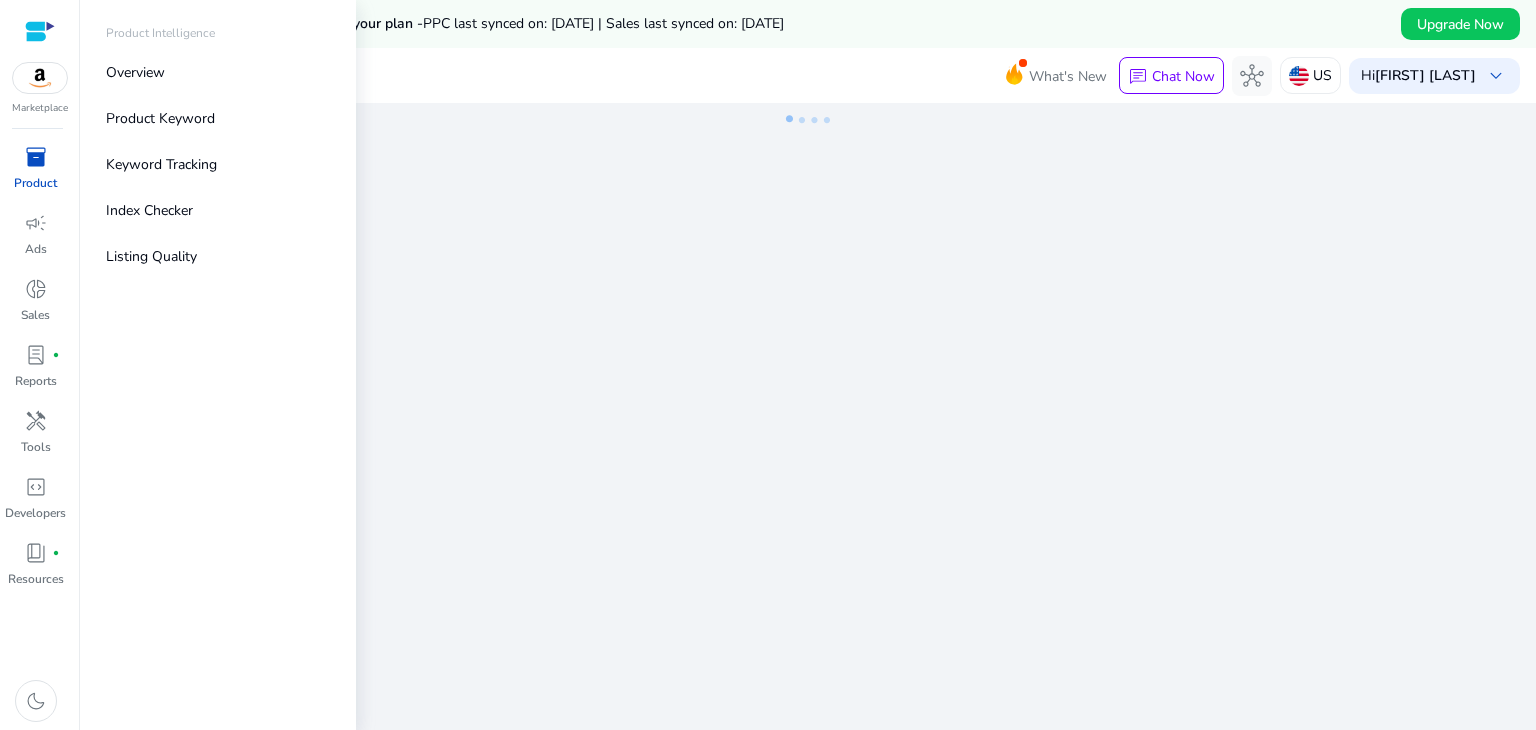 scroll, scrollTop: 0, scrollLeft: 0, axis: both 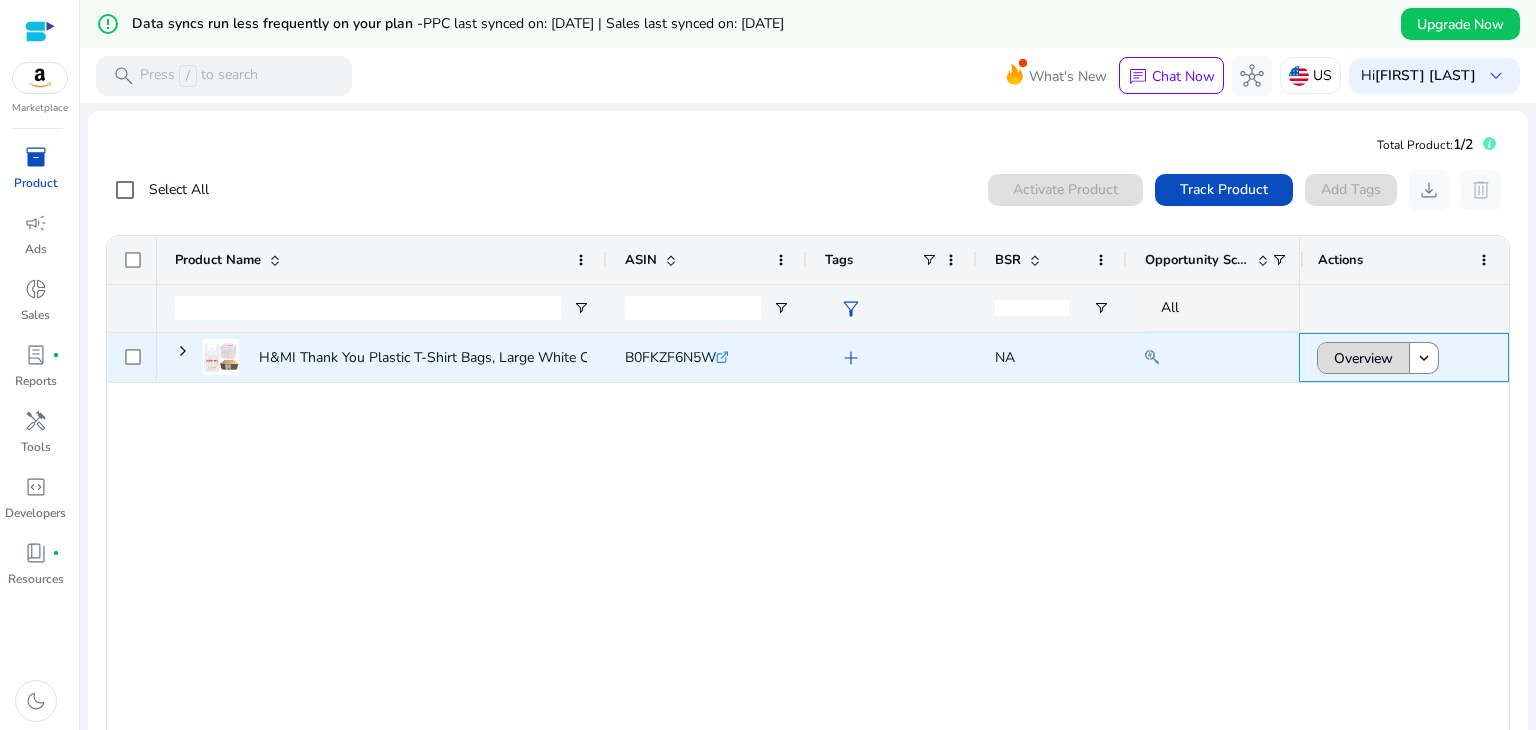 click on "Overview" 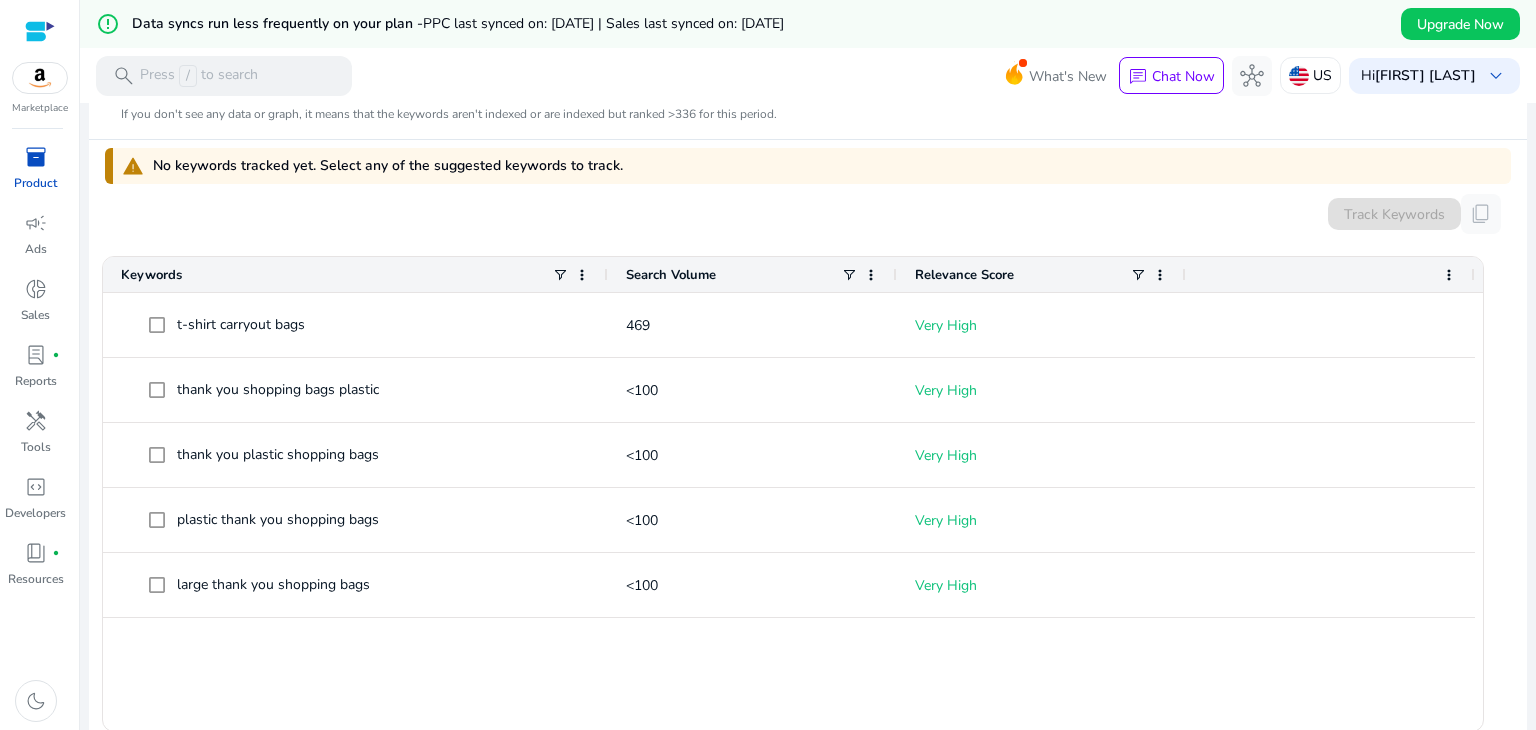 scroll, scrollTop: 637, scrollLeft: 0, axis: vertical 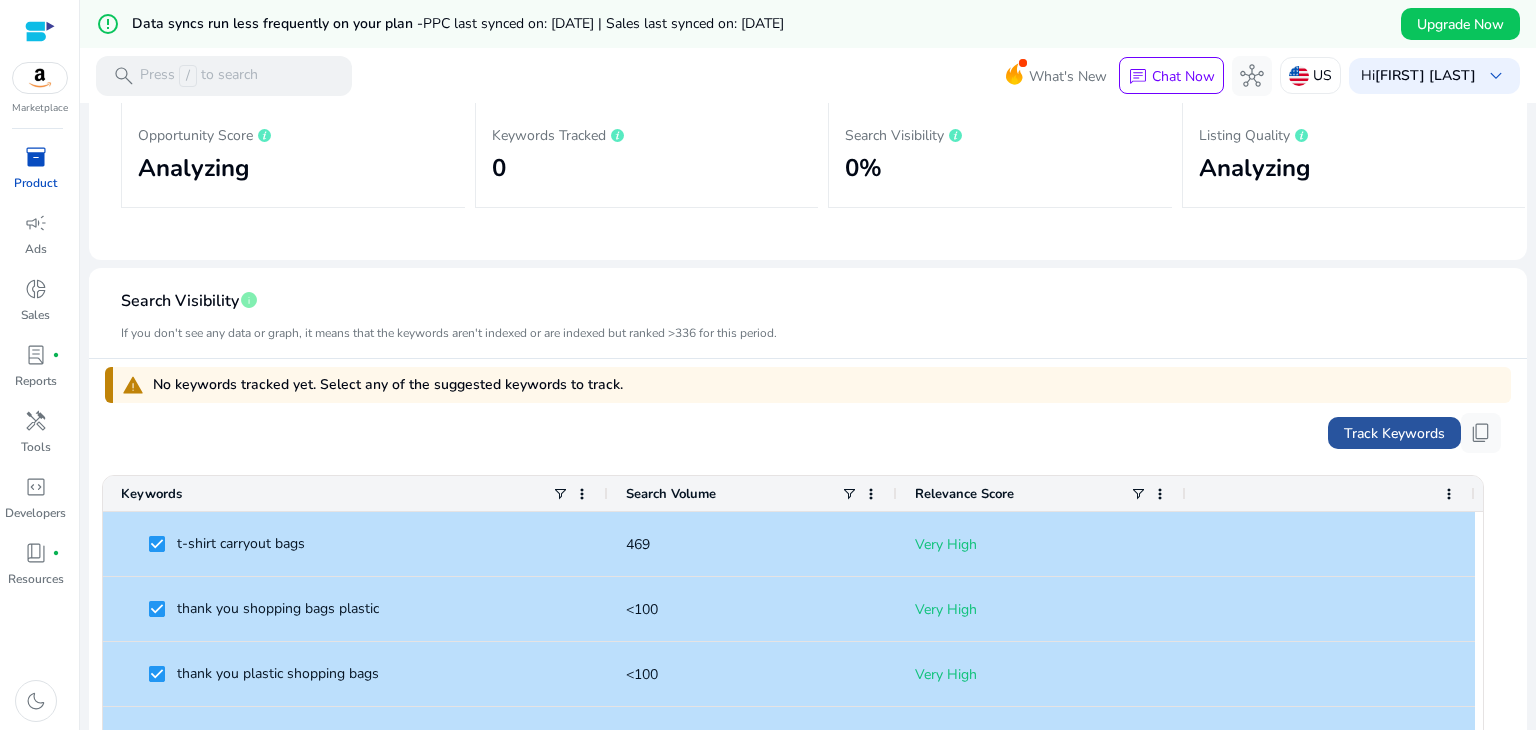 click on "Track Keywords" 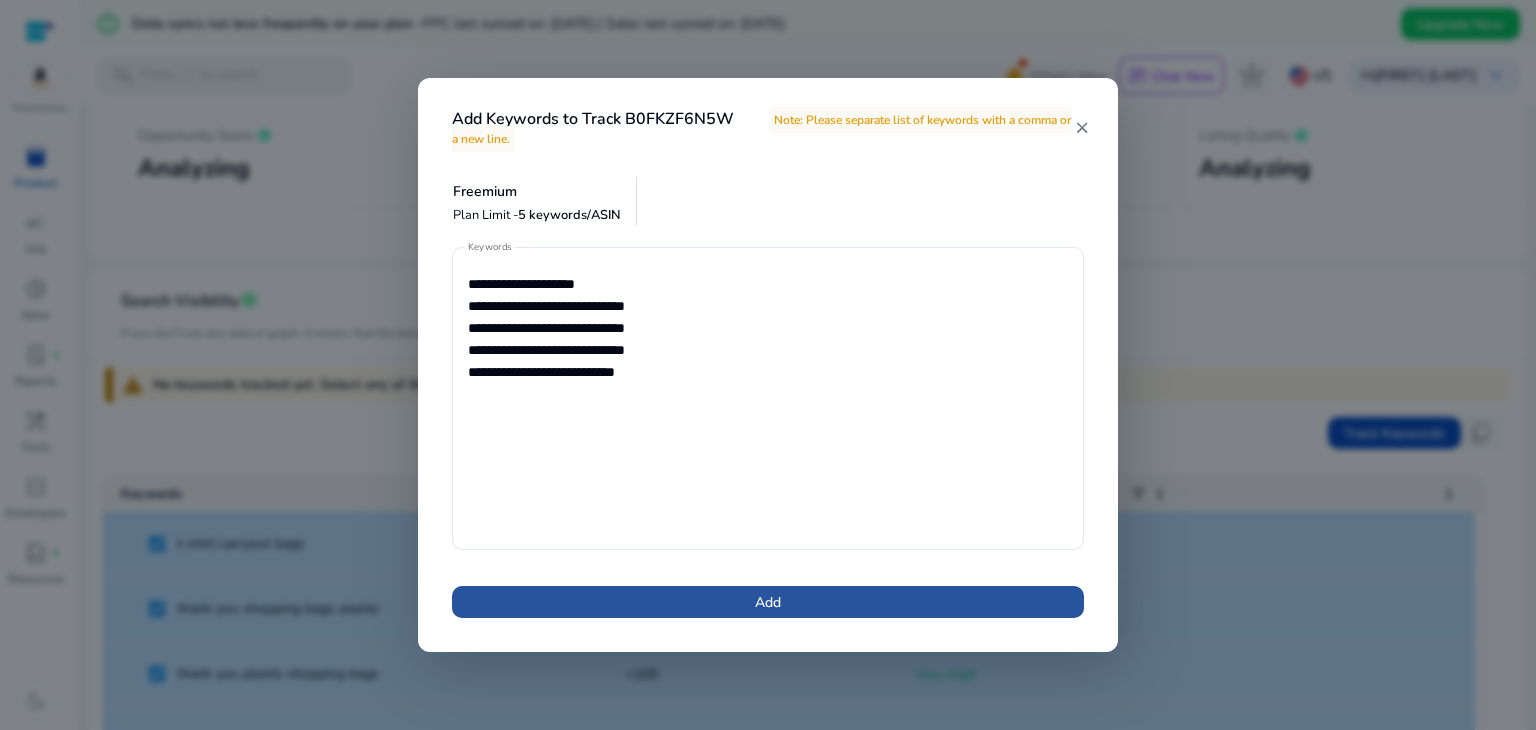 click at bounding box center [768, 602] 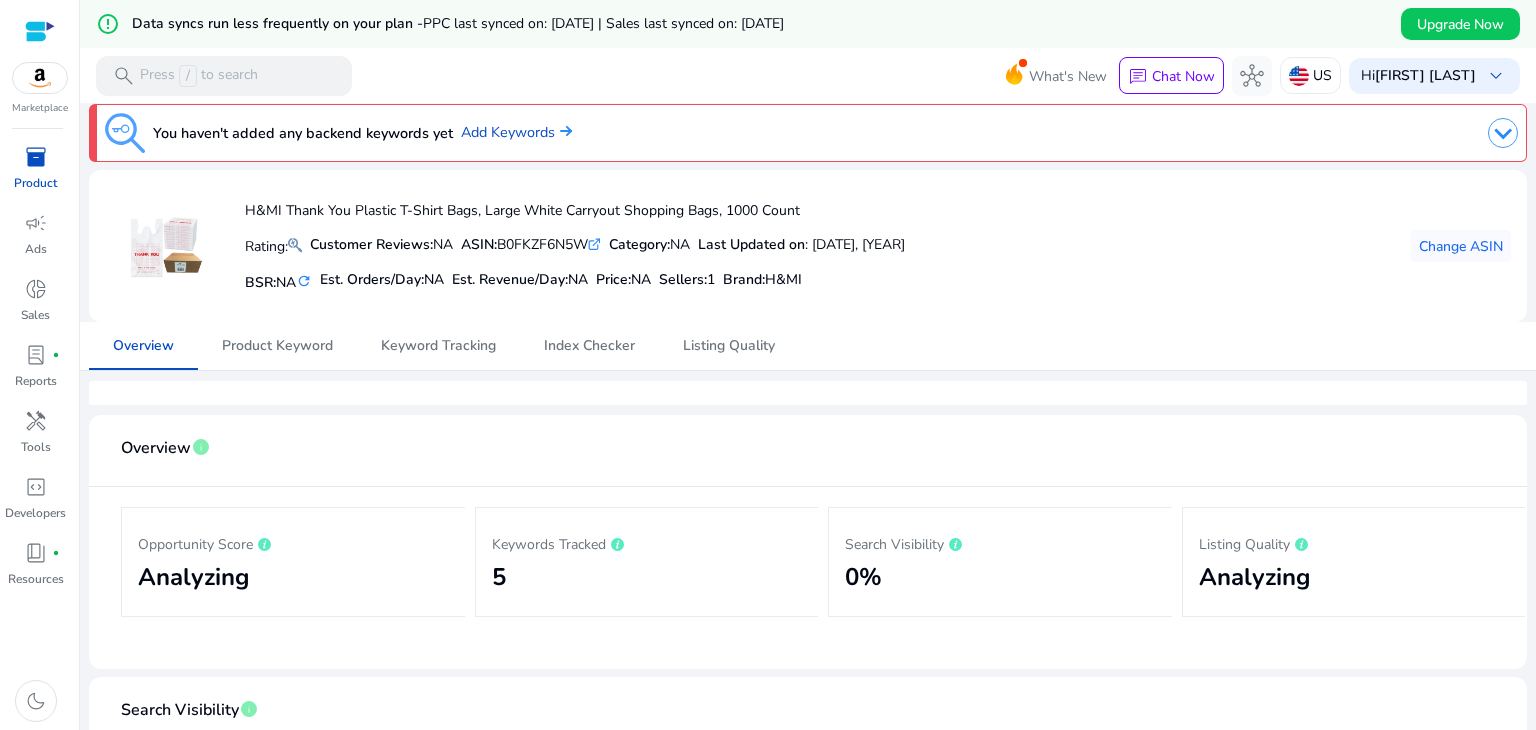 scroll, scrollTop: 0, scrollLeft: 0, axis: both 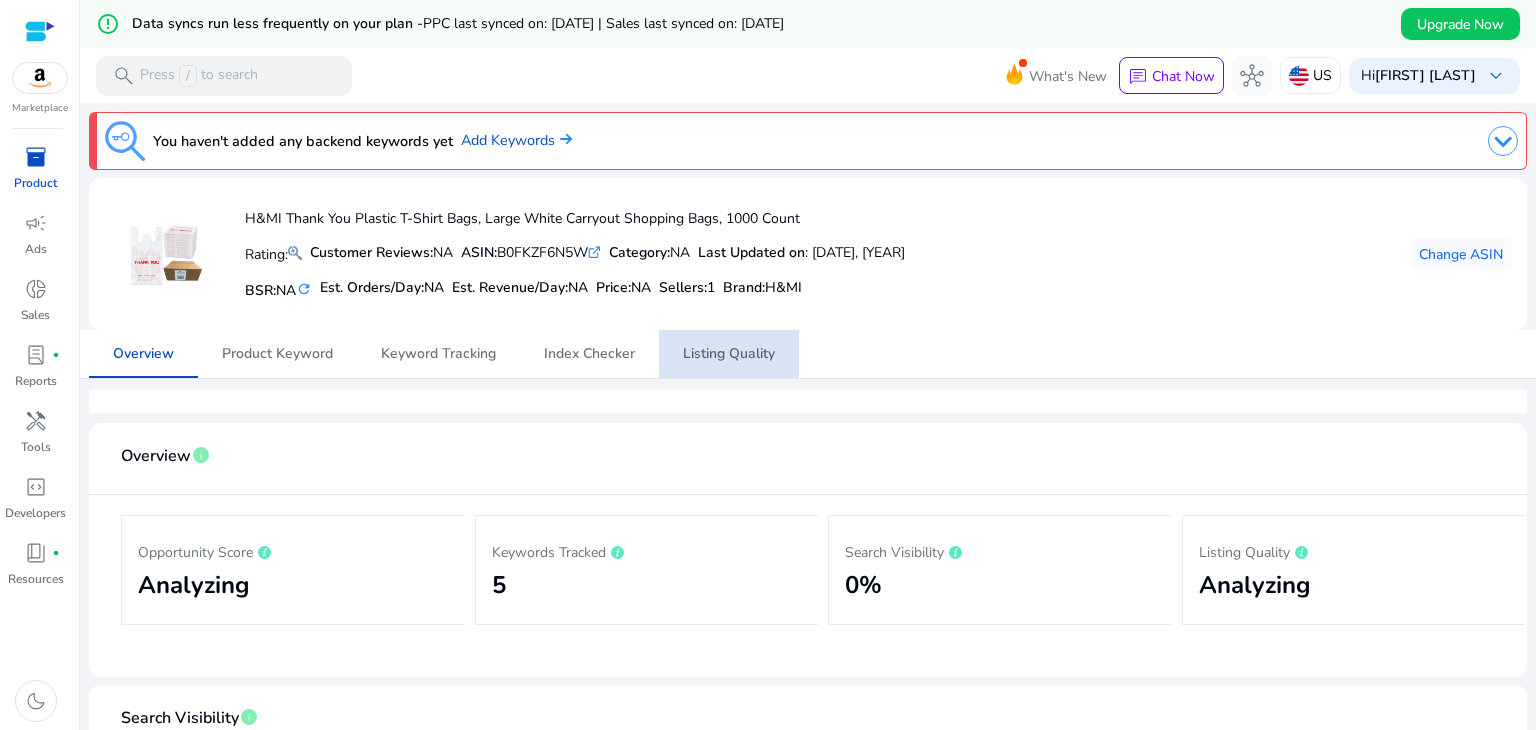 click on "Listing Quality" at bounding box center (729, 354) 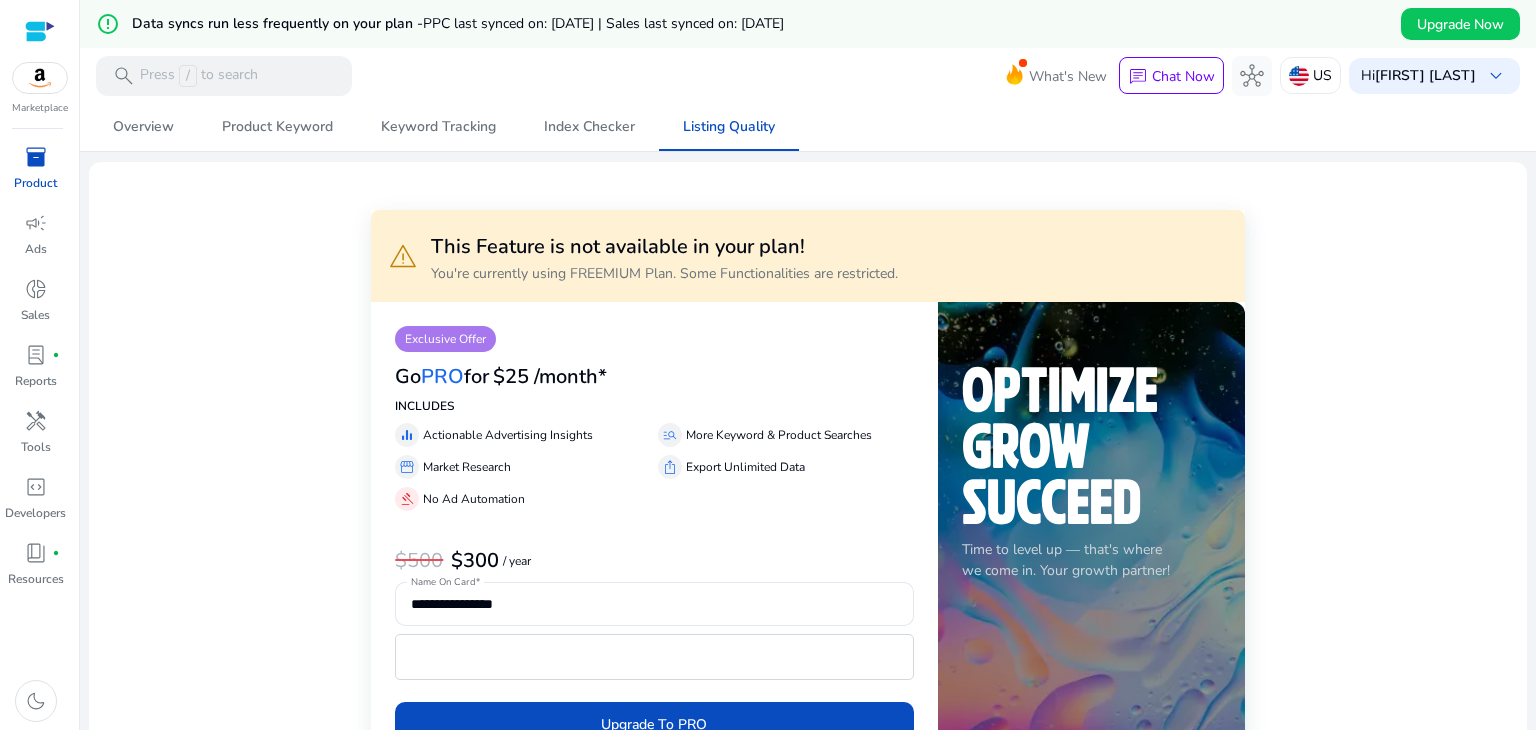 scroll, scrollTop: 0, scrollLeft: 0, axis: both 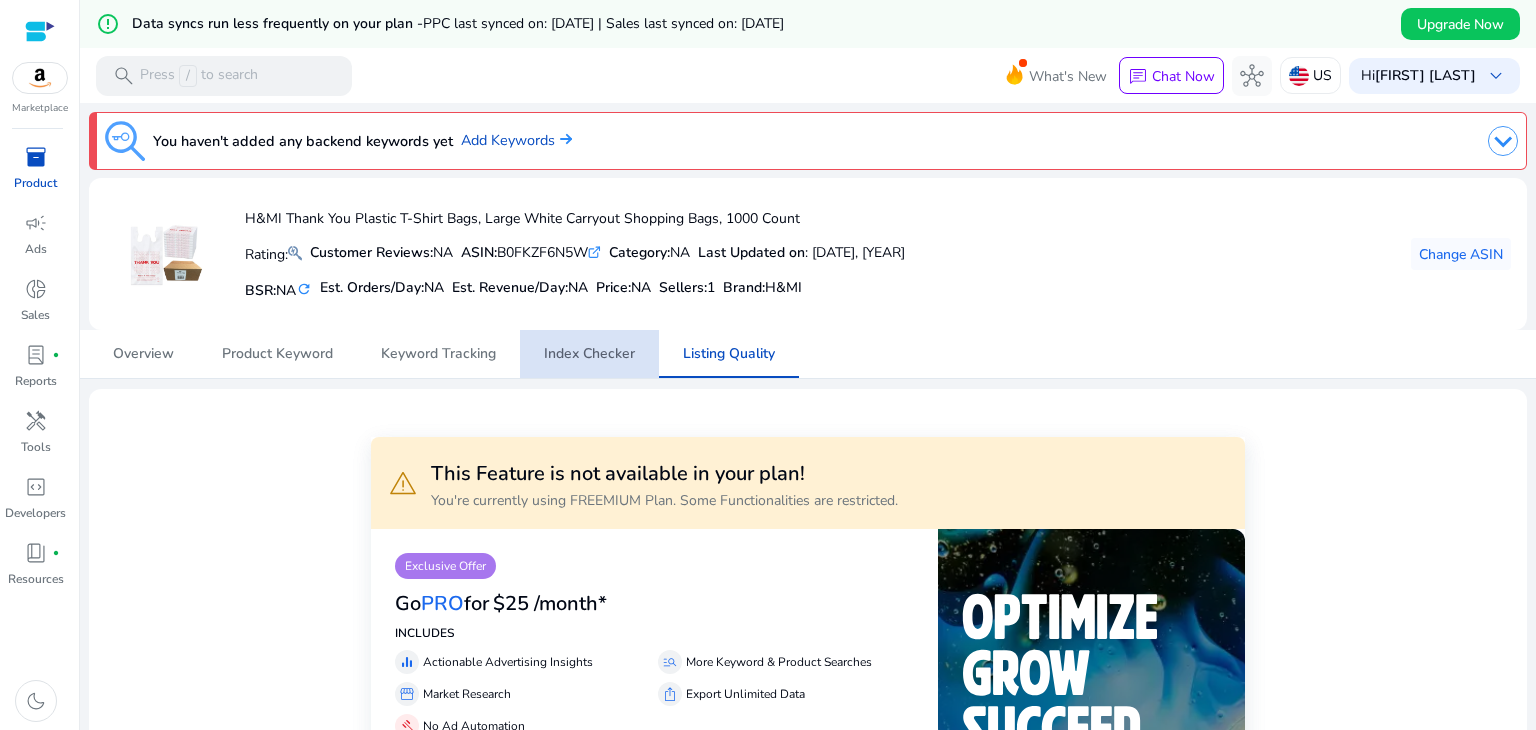 click on "Index Checker" at bounding box center [589, 354] 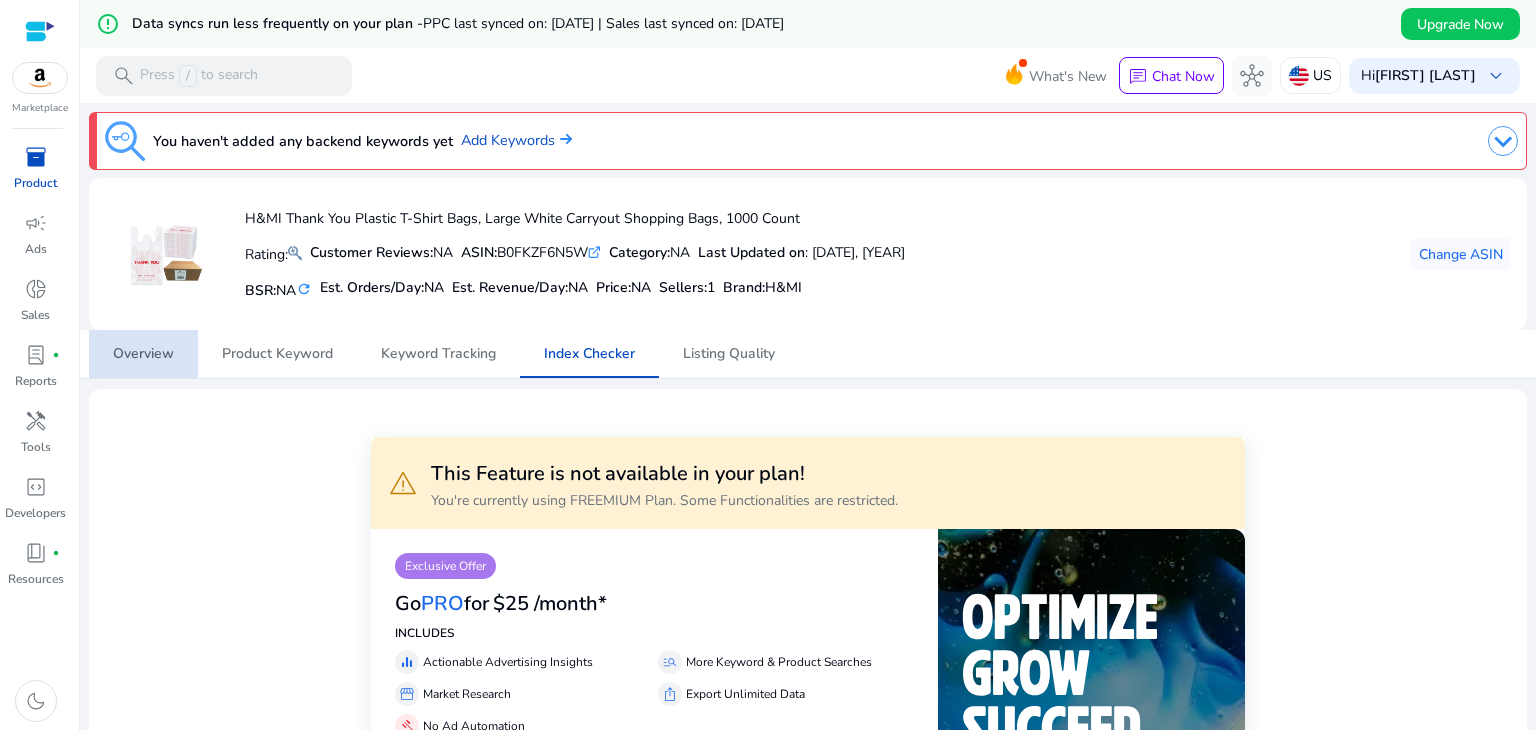 click on "Overview" at bounding box center [143, 354] 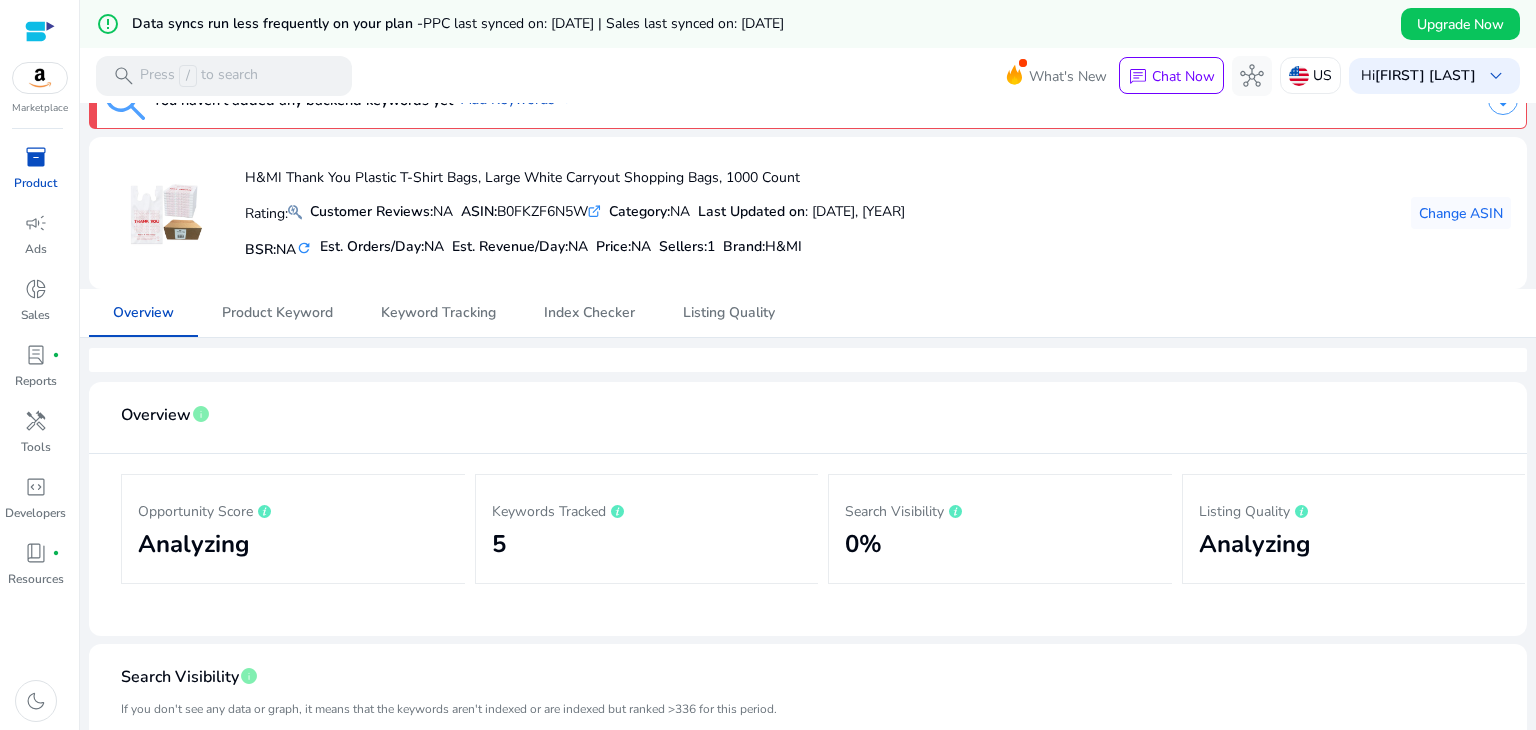 scroll, scrollTop: 0, scrollLeft: 0, axis: both 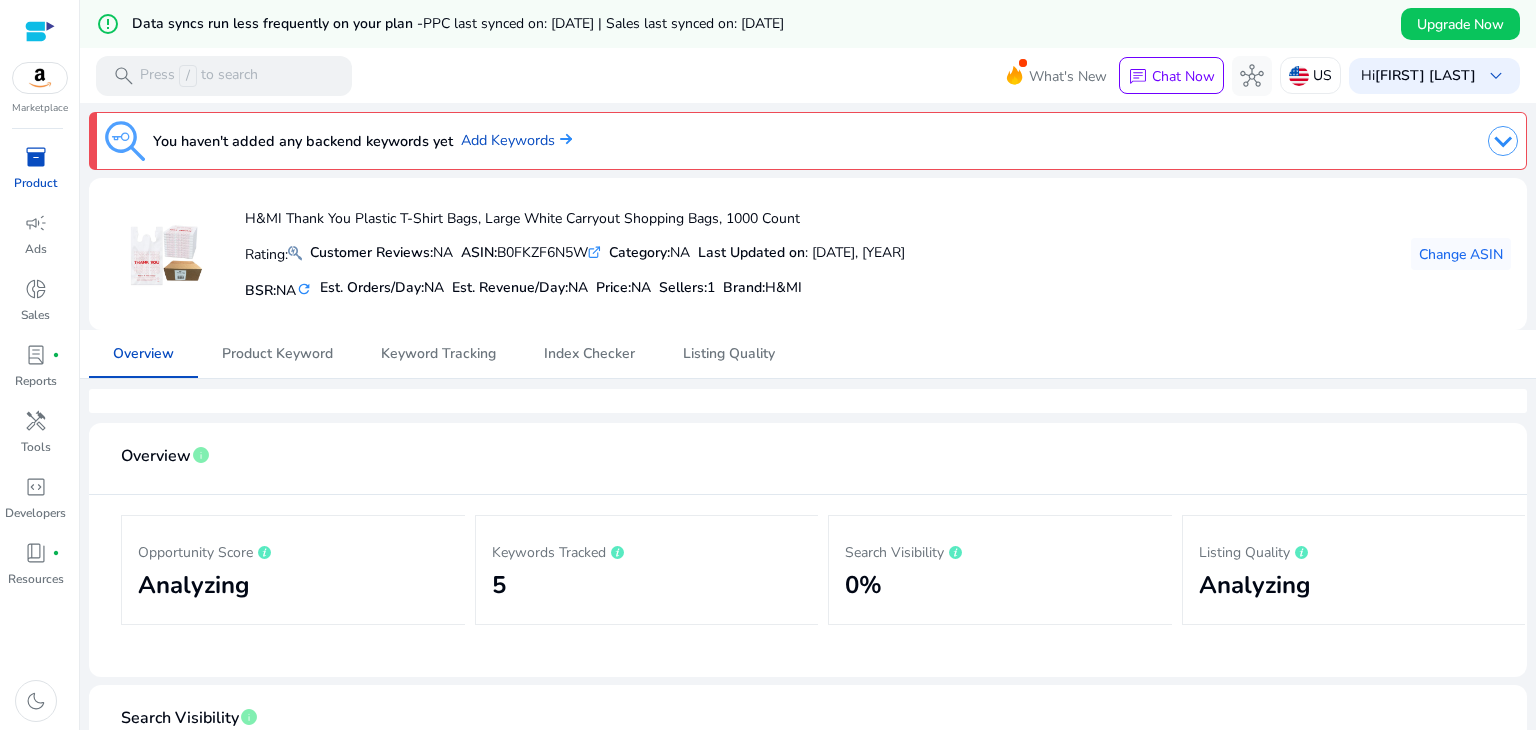click on ".st0{fill:#2c8af8}" 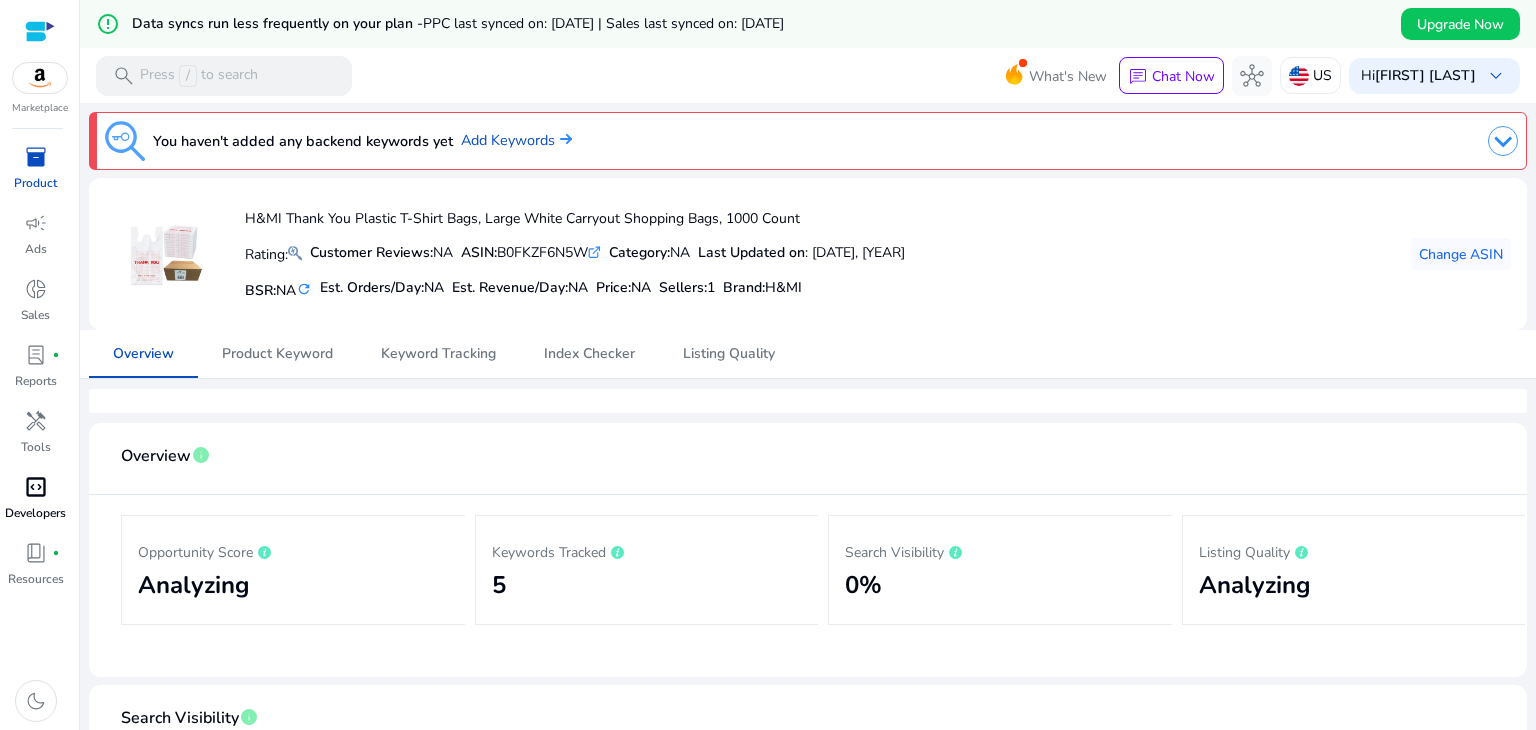 click on "code_blocks" at bounding box center (36, 487) 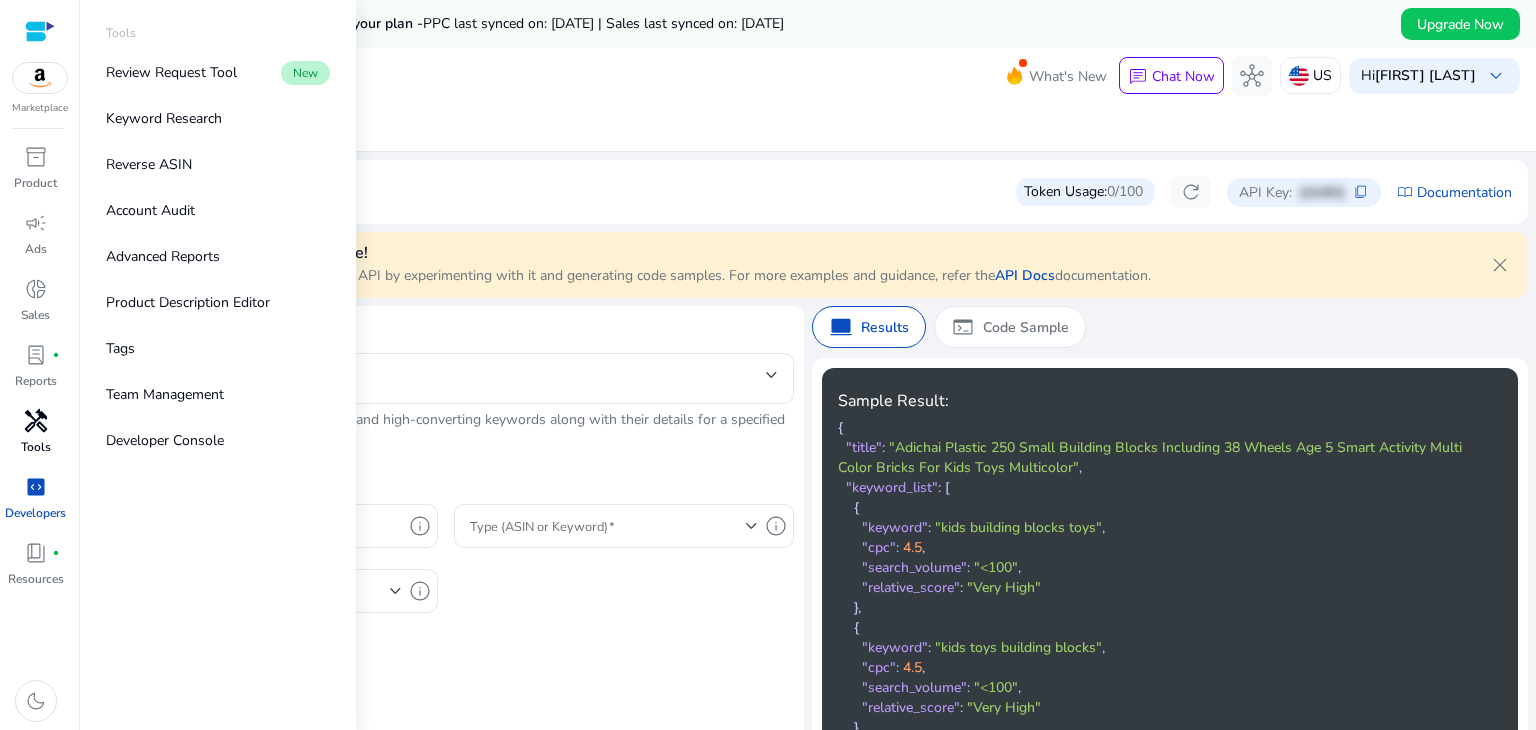 click on "handyman   Tools" at bounding box center (35, 438) 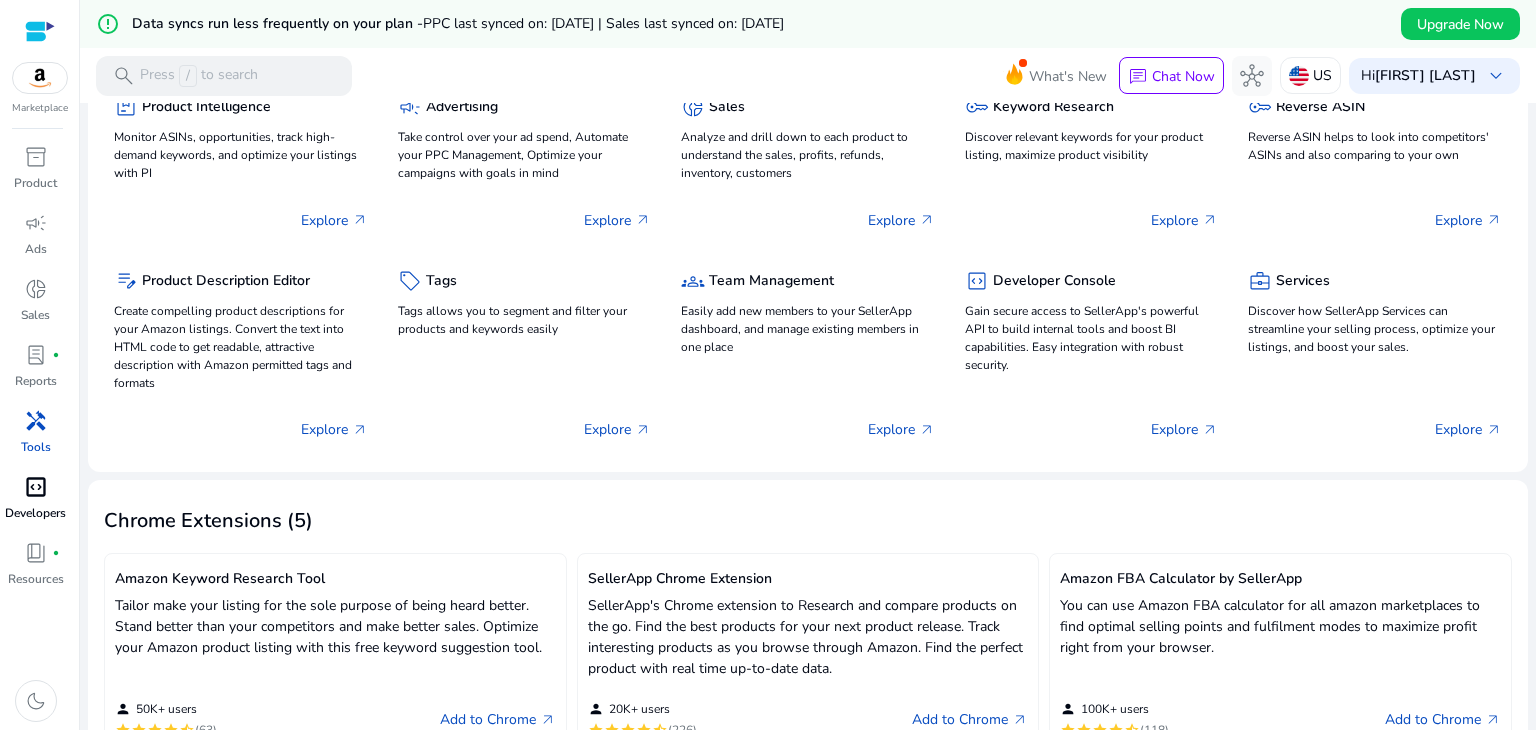 scroll, scrollTop: 0, scrollLeft: 0, axis: both 